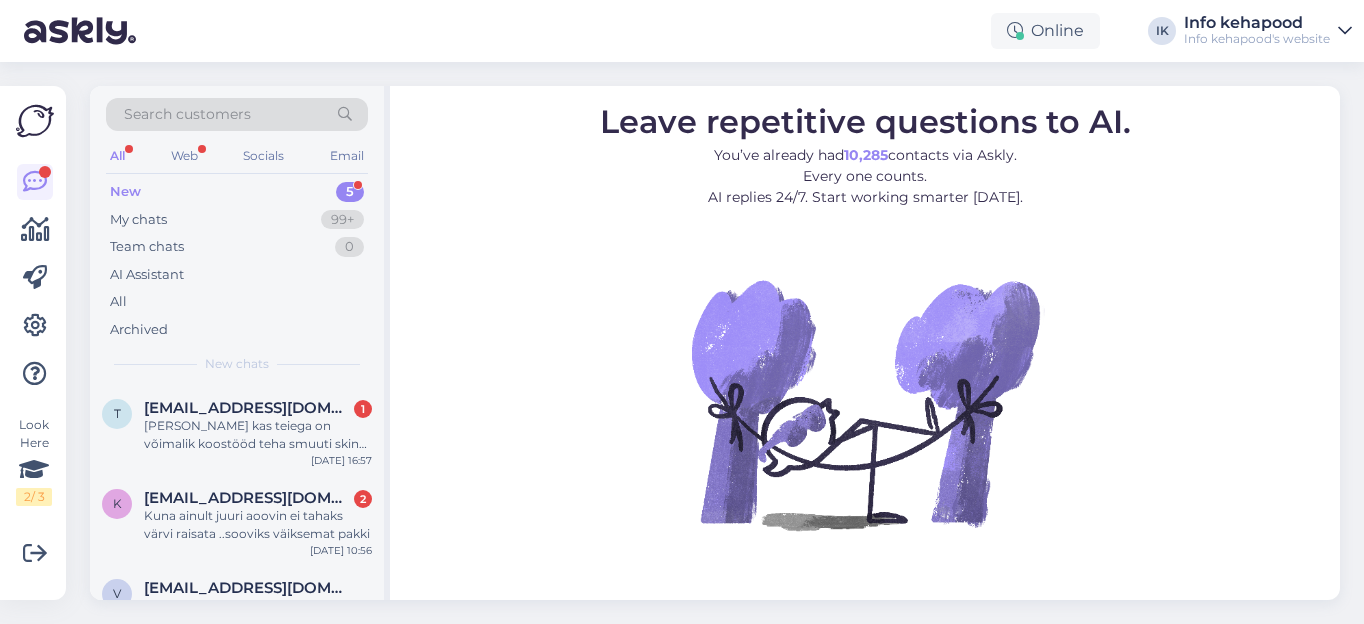 scroll, scrollTop: 0, scrollLeft: 0, axis: both 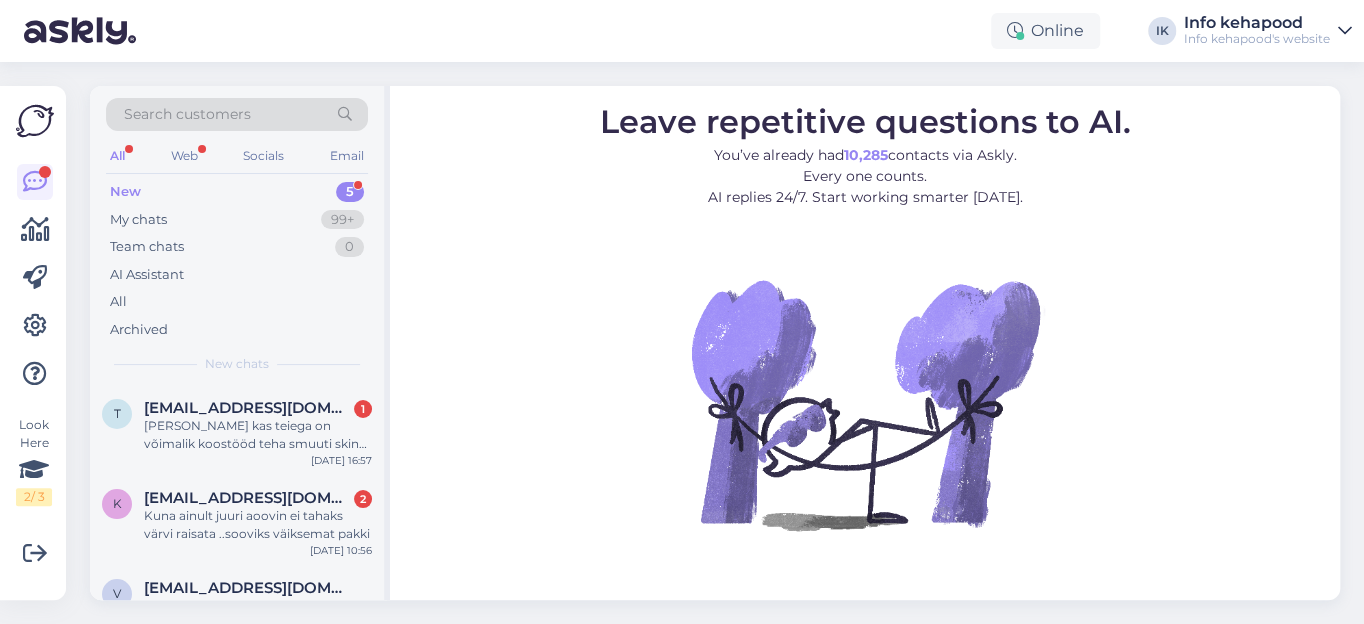 click on "New" at bounding box center [125, 192] 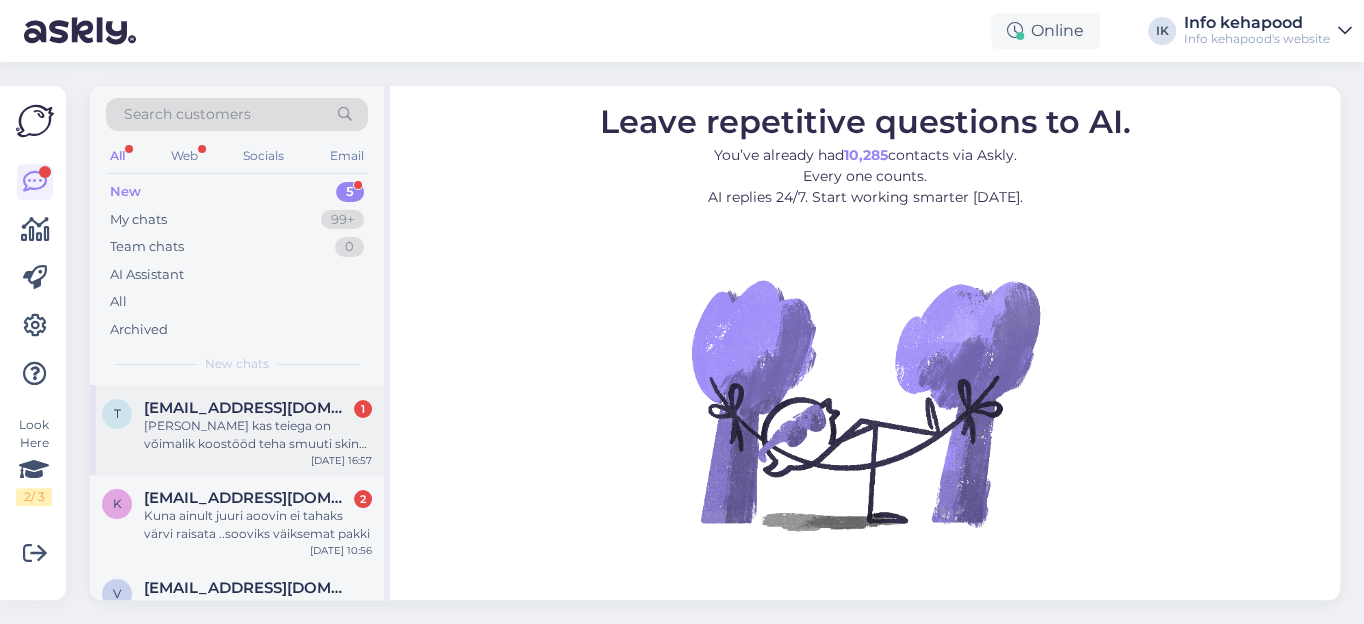 click on "[PERSON_NAME] kas teiega on võimalik koostööd teha smuuti skin toodetega?
Minu eesmärk oleks see et noored teaksid [PERSON_NAME] saab odavalt kosmeetikt ja nahahooldus asju ja ka tunneksid nahale vajalike tooteid
Vastust ootama jäädes" at bounding box center [258, 435] 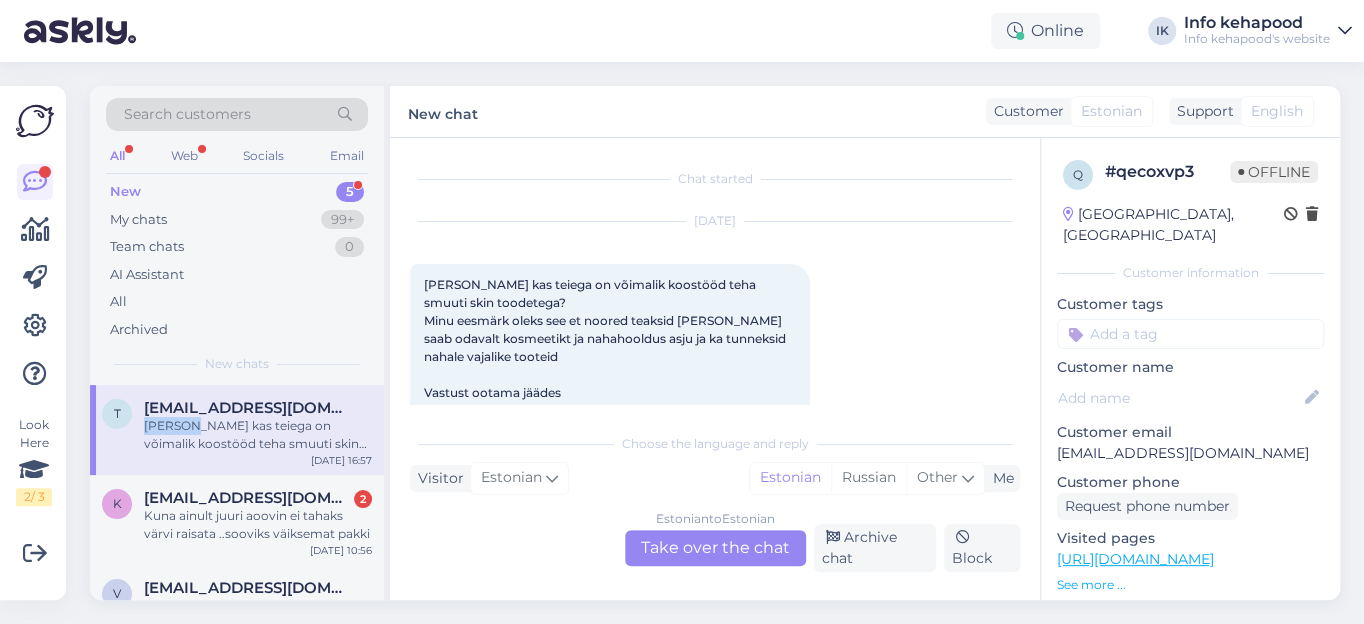 scroll, scrollTop: 593, scrollLeft: 0, axis: vertical 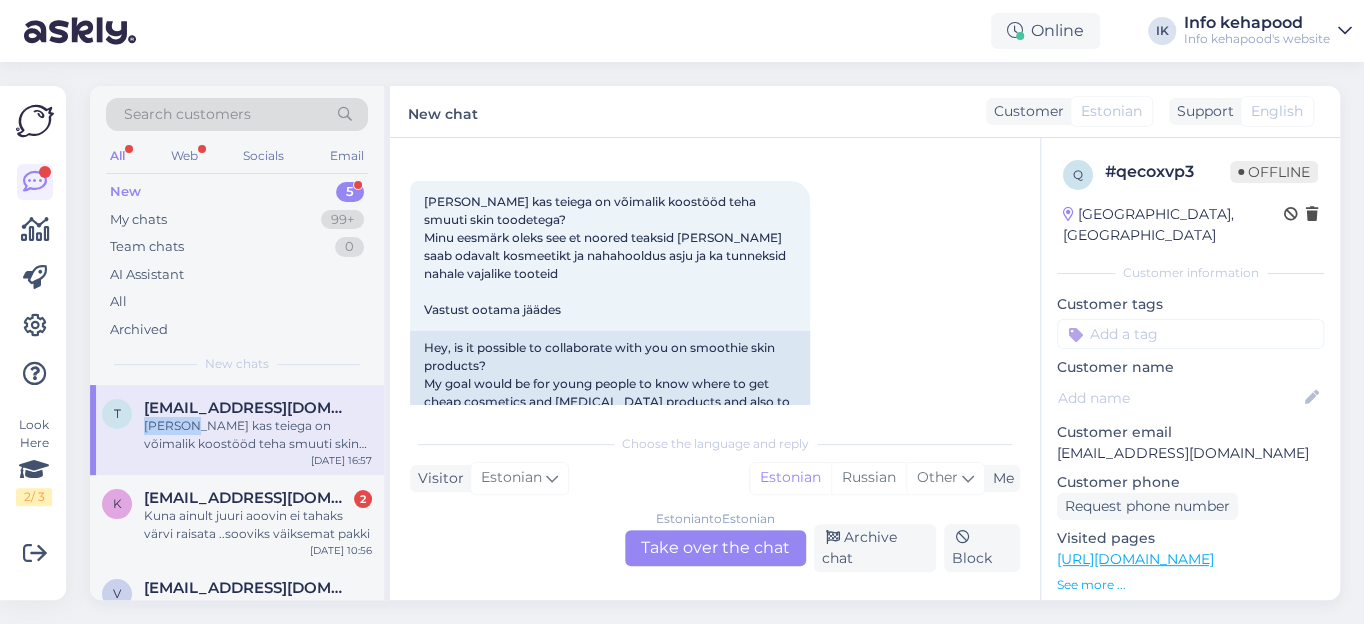 click on "[PERSON_NAME] kas teiega on võimalik koostööd teha smuuti skin toodetega?
Minu eesmärk oleks see et noored teaksid [PERSON_NAME] saab odavalt kosmeetikt ja nahahooldus asju ja ka tunneksid nahale vajalike tooteid
Vastust ootama jäädes" at bounding box center [258, 435] 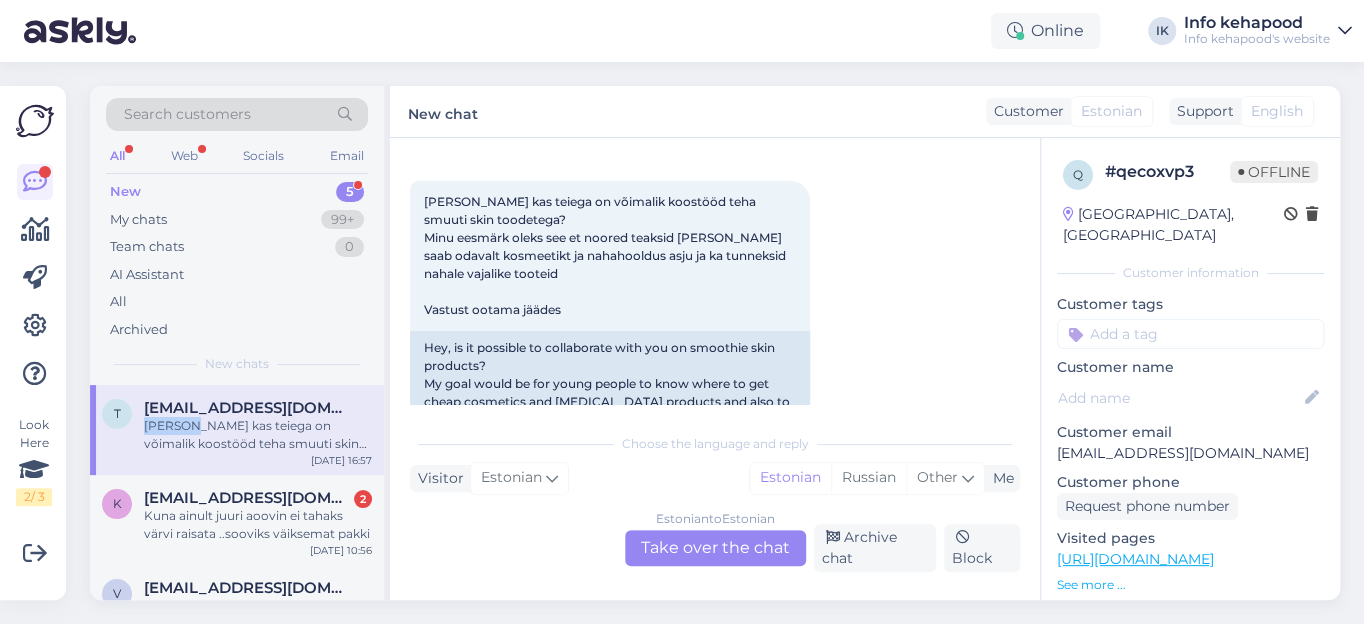 scroll, scrollTop: 0, scrollLeft: 0, axis: both 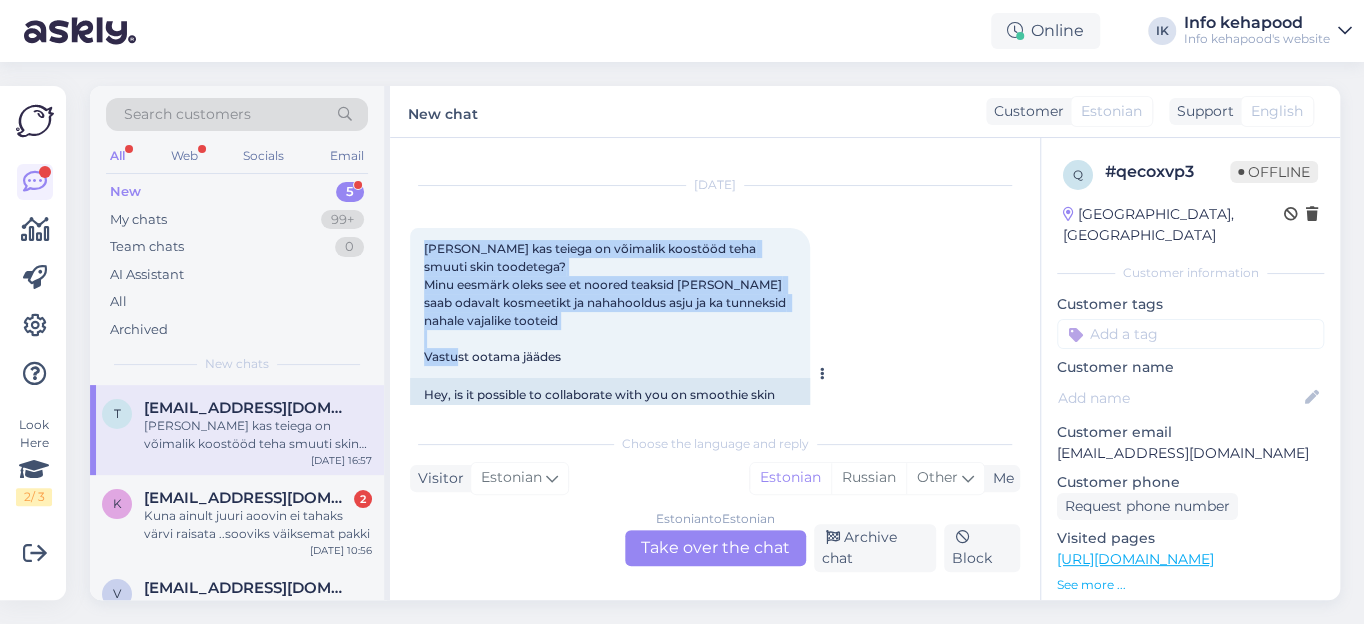 drag, startPoint x: 421, startPoint y: 278, endPoint x: 615, endPoint y: 348, distance: 206.24257 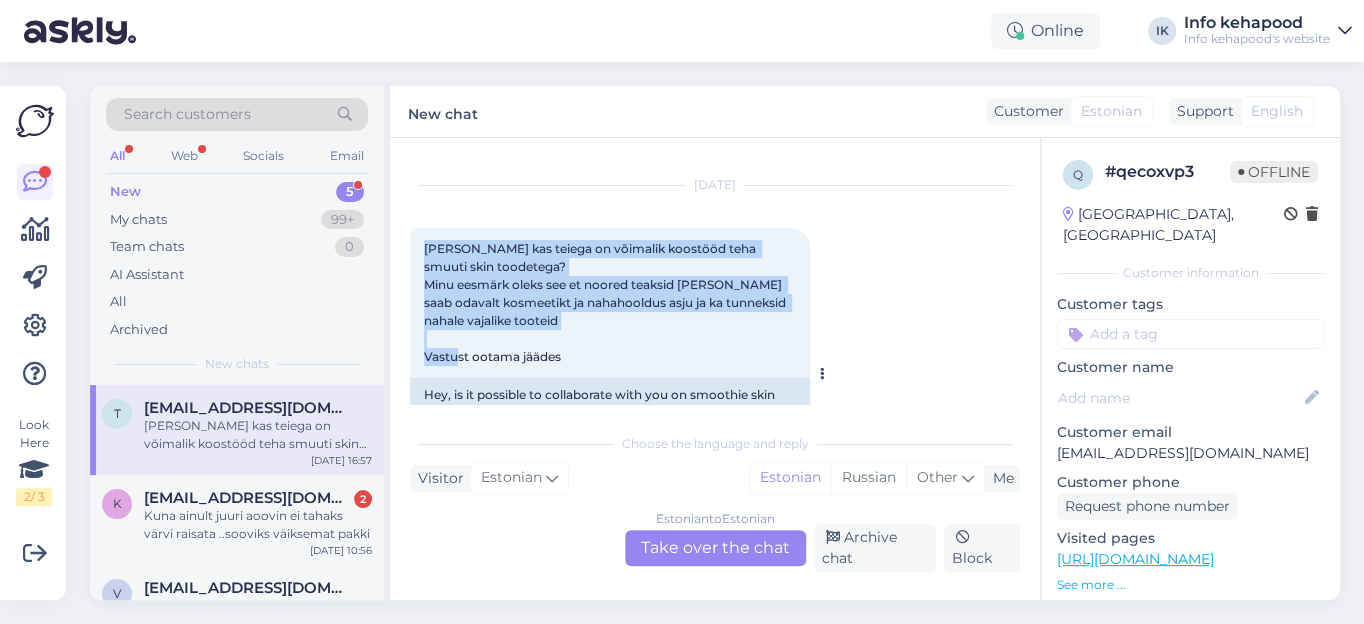click on "[PERSON_NAME] kas teiega on võimalik koostööd teha smuuti skin toodetega?
Minu eesmärk oleks see et noored teaksid [PERSON_NAME] saab odavalt kosmeetikt ja nahahooldus asju ja ka tunneksid nahale vajalike tooteid
Vastust ootama jäädes 16:56" at bounding box center (610, 303) 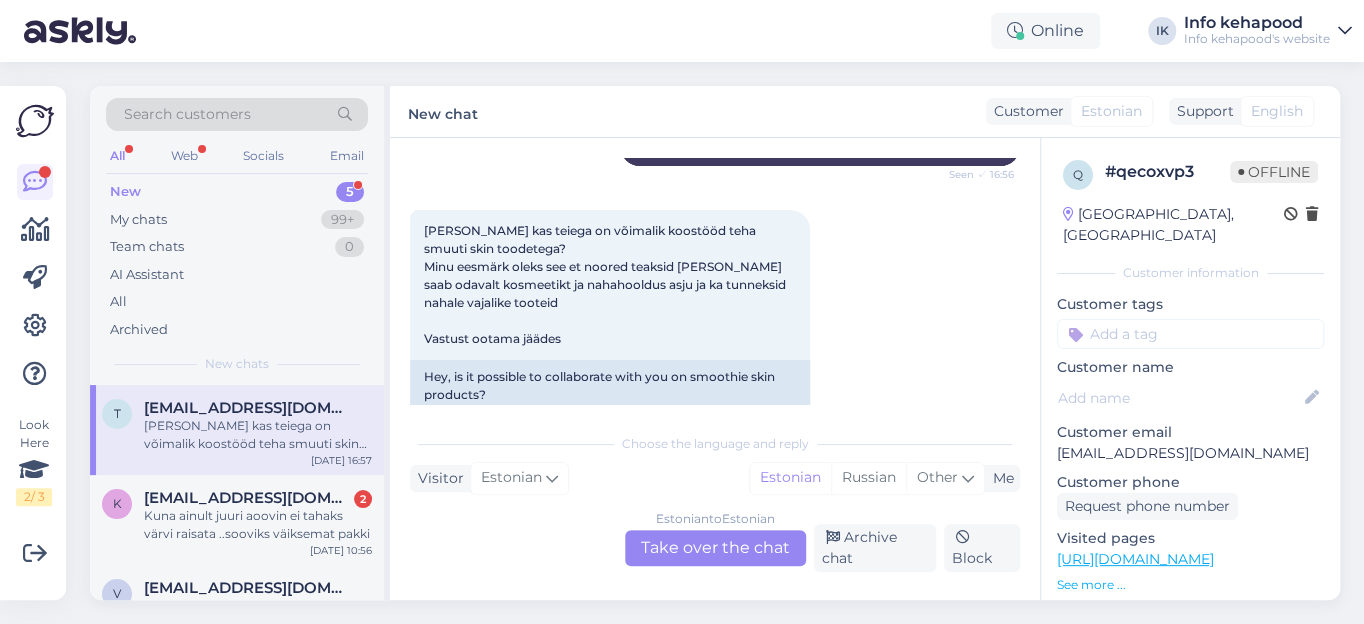 scroll, scrollTop: 681, scrollLeft: 0, axis: vertical 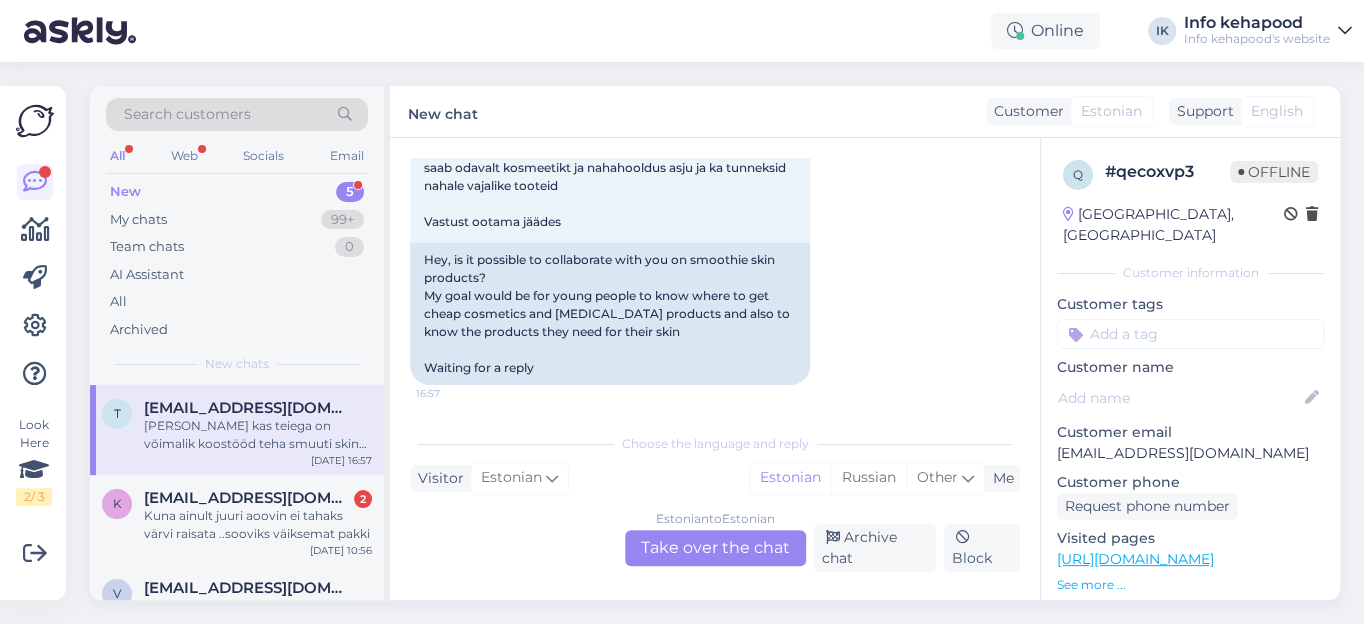 click on "Estonian  to  Estonian Take over the chat" at bounding box center (715, 548) 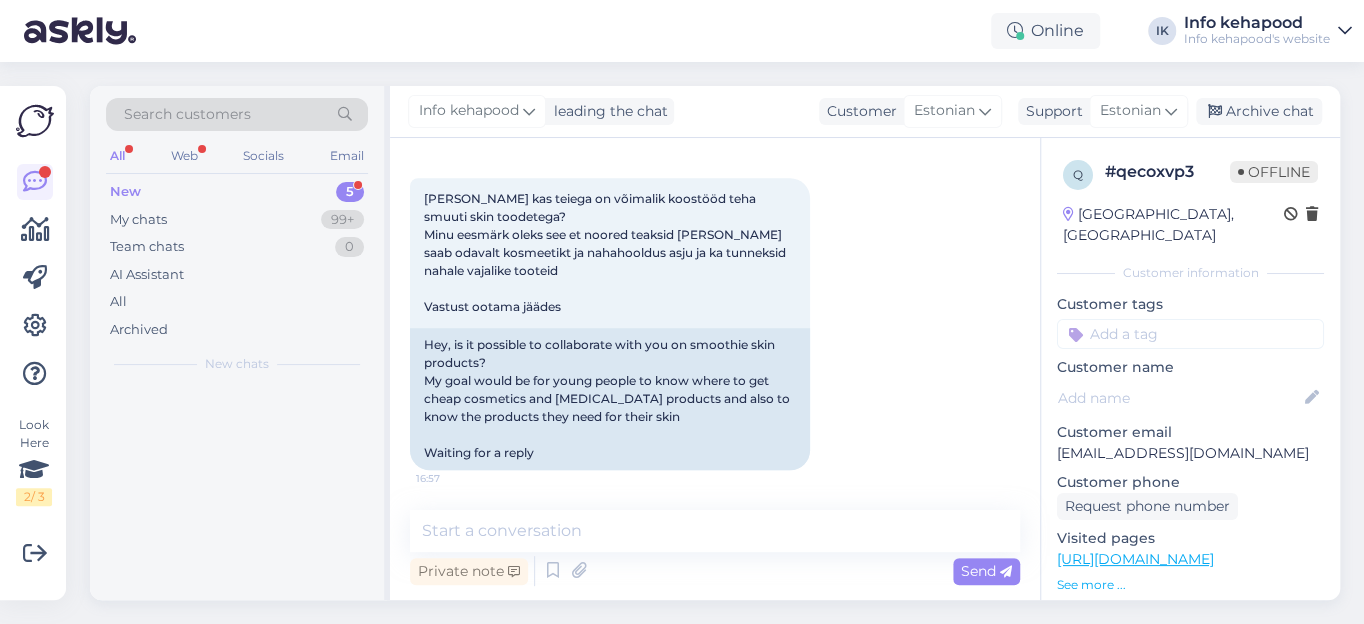 scroll, scrollTop: 595, scrollLeft: 0, axis: vertical 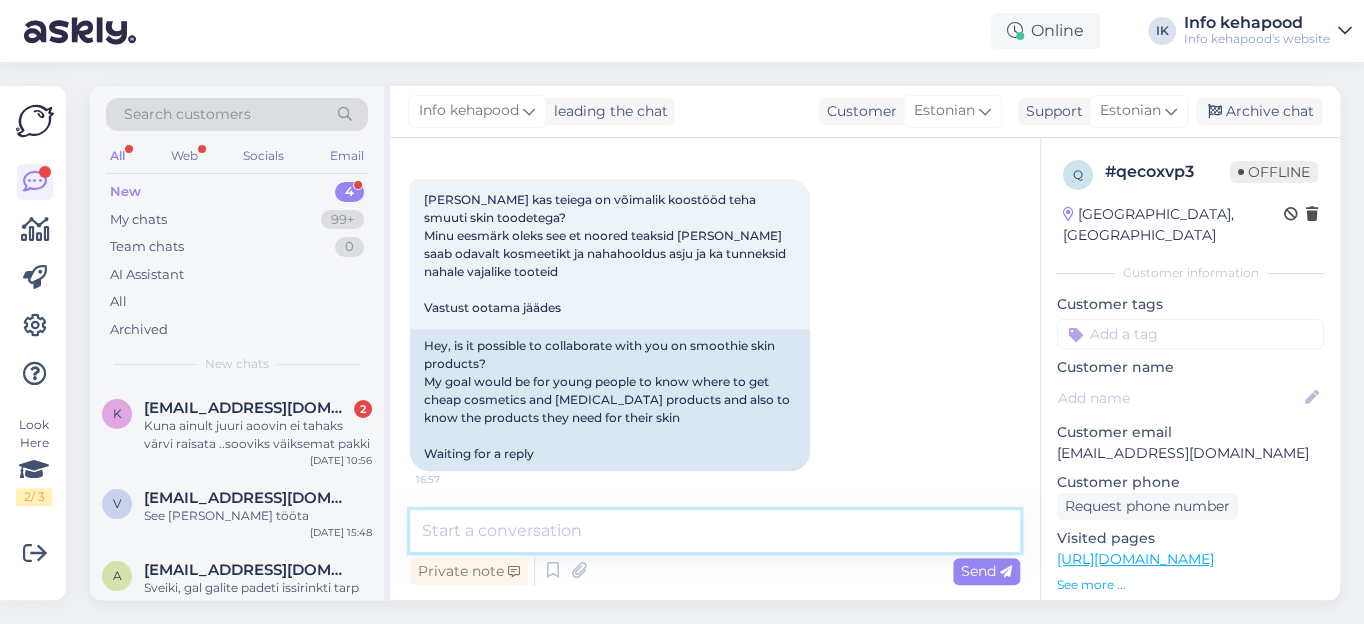 click at bounding box center [715, 531] 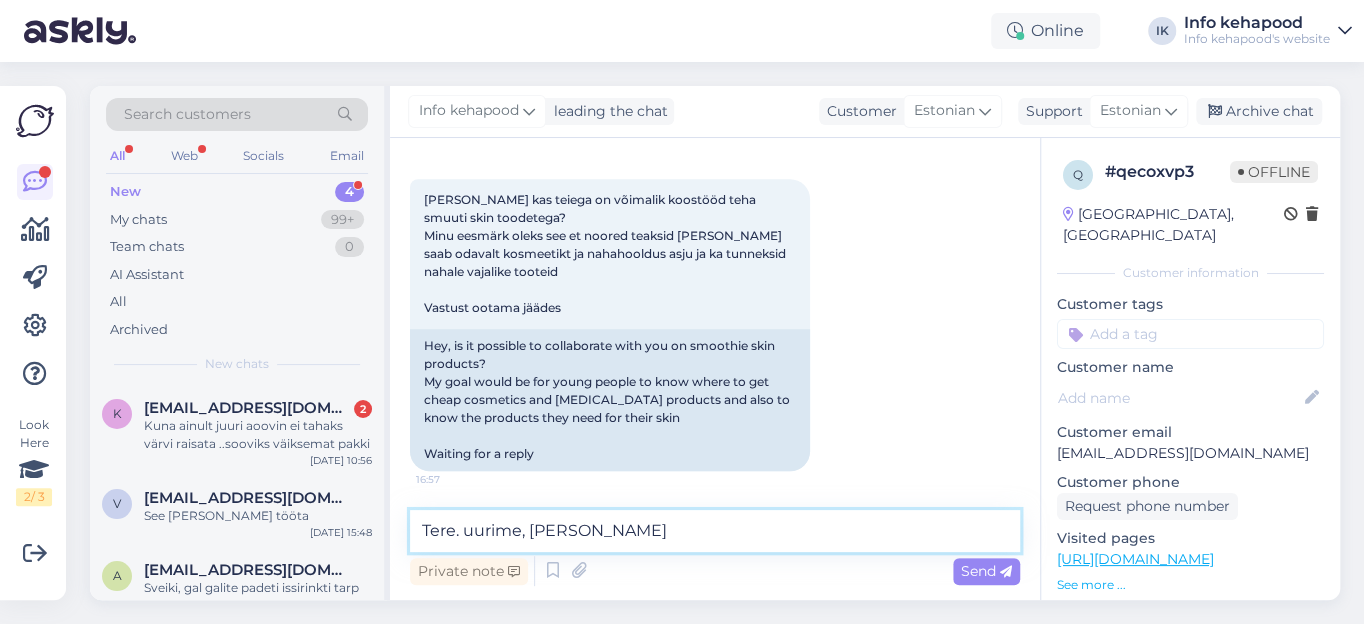 type on "Tere. uurime, [PERSON_NAME]." 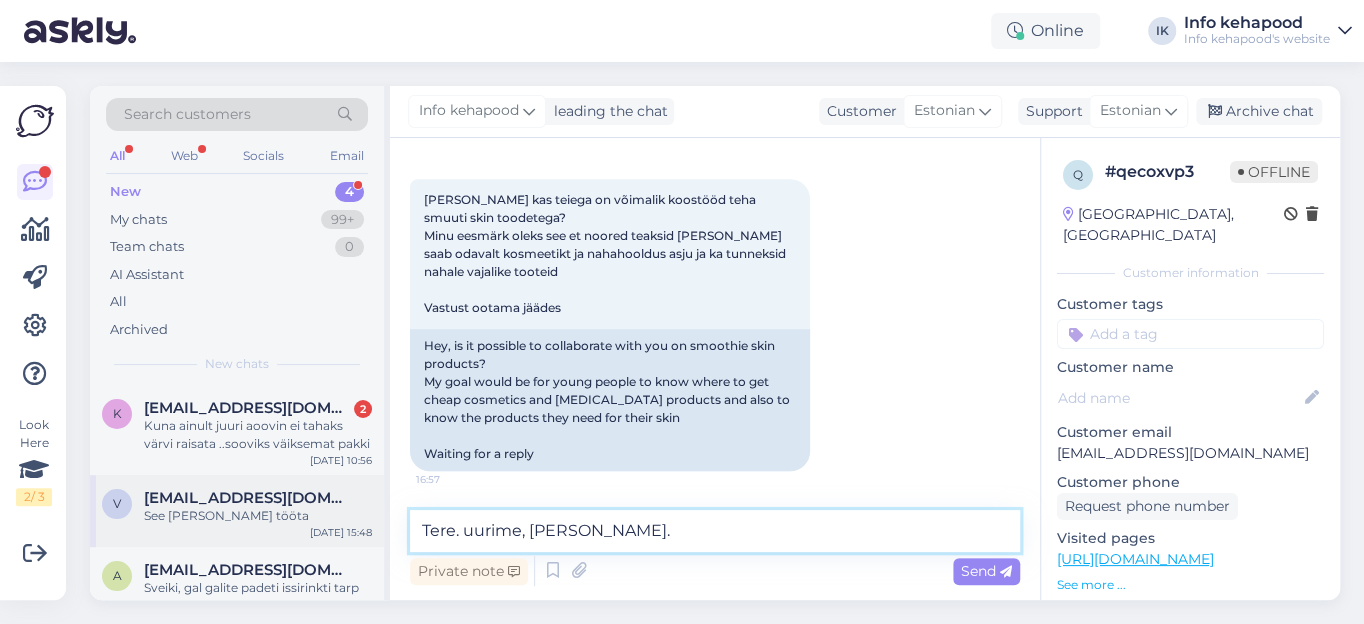 drag, startPoint x: 656, startPoint y: 532, endPoint x: 373, endPoint y: 532, distance: 283 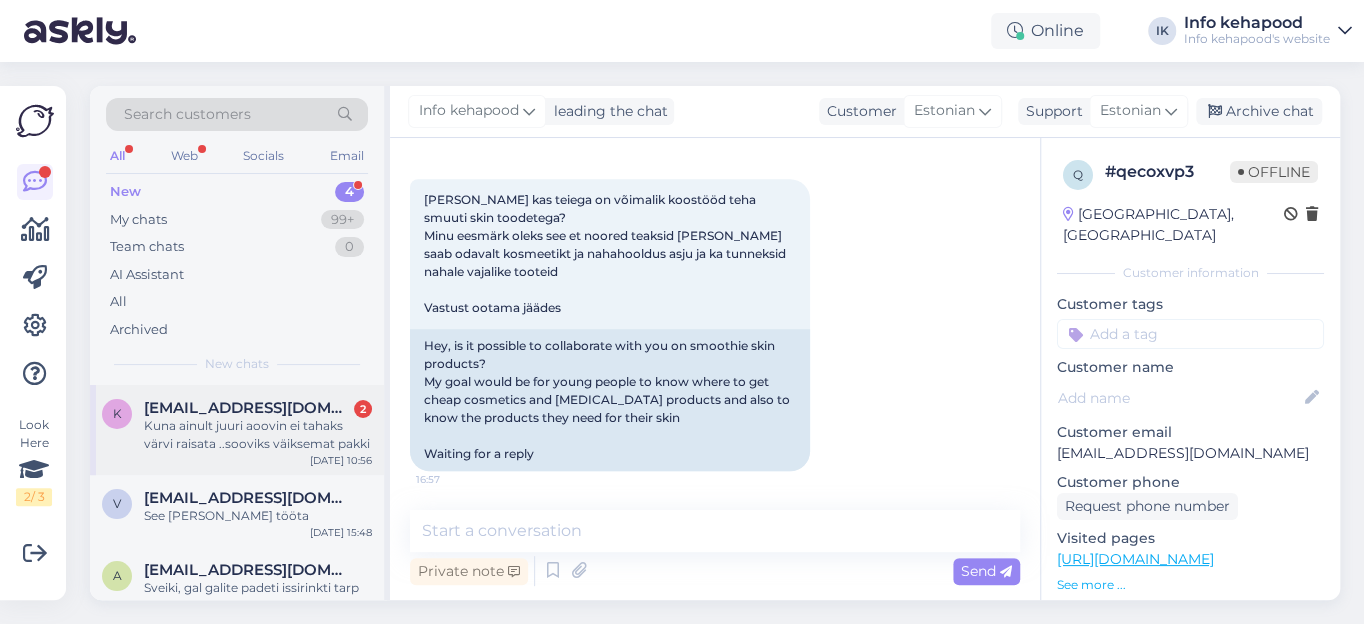 click on "Kuna ainult juuri aoovin ei tahaks värvi raisata ..sooviks väiksemat pakki" at bounding box center [258, 435] 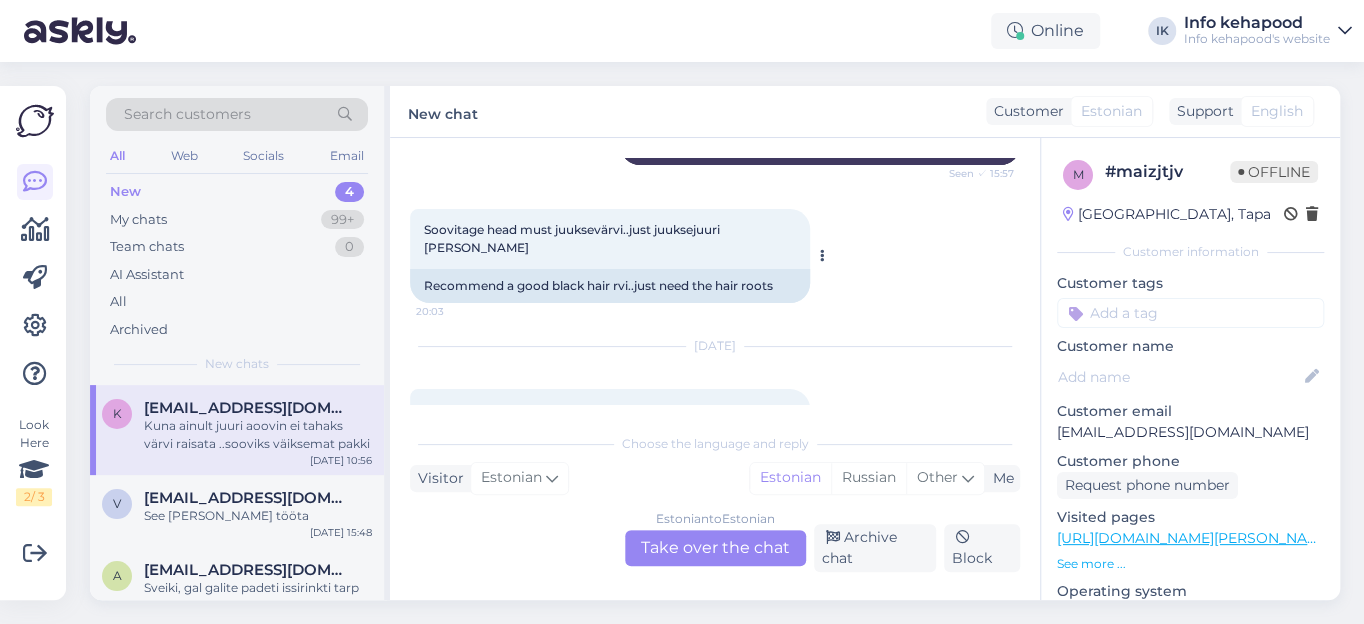 scroll, scrollTop: 1545, scrollLeft: 0, axis: vertical 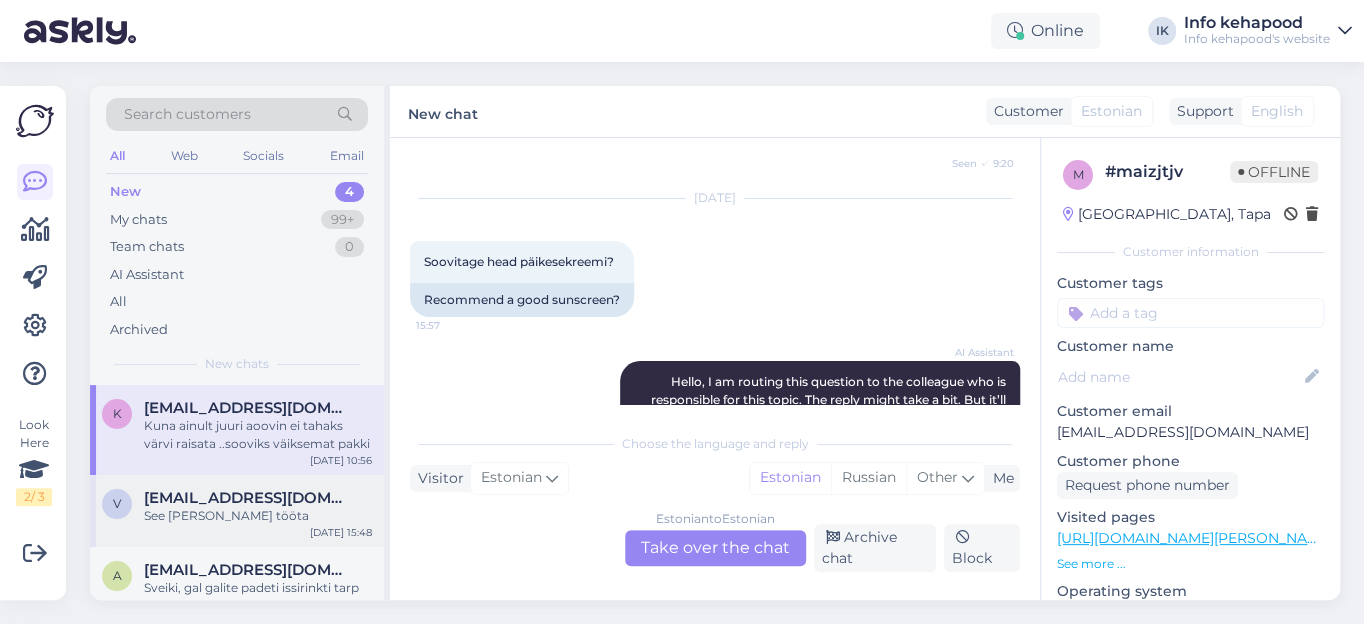 click on "[EMAIL_ADDRESS][DOMAIN_NAME]" at bounding box center [248, 498] 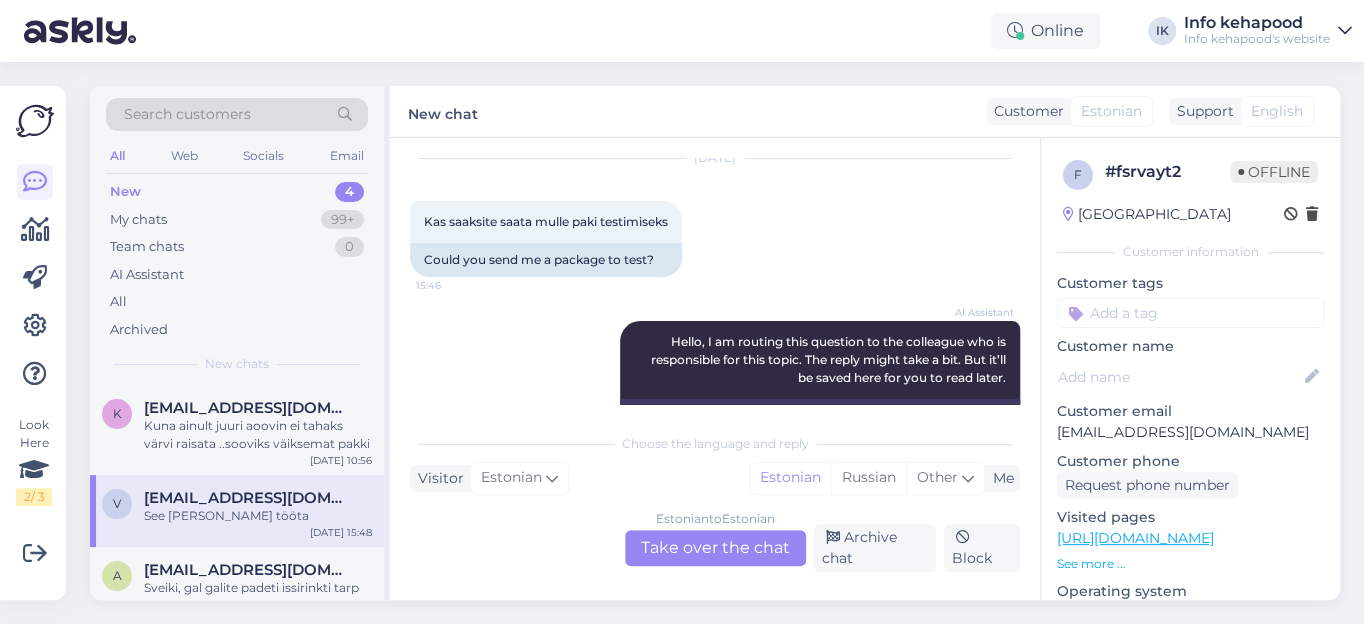 scroll, scrollTop: 181, scrollLeft: 0, axis: vertical 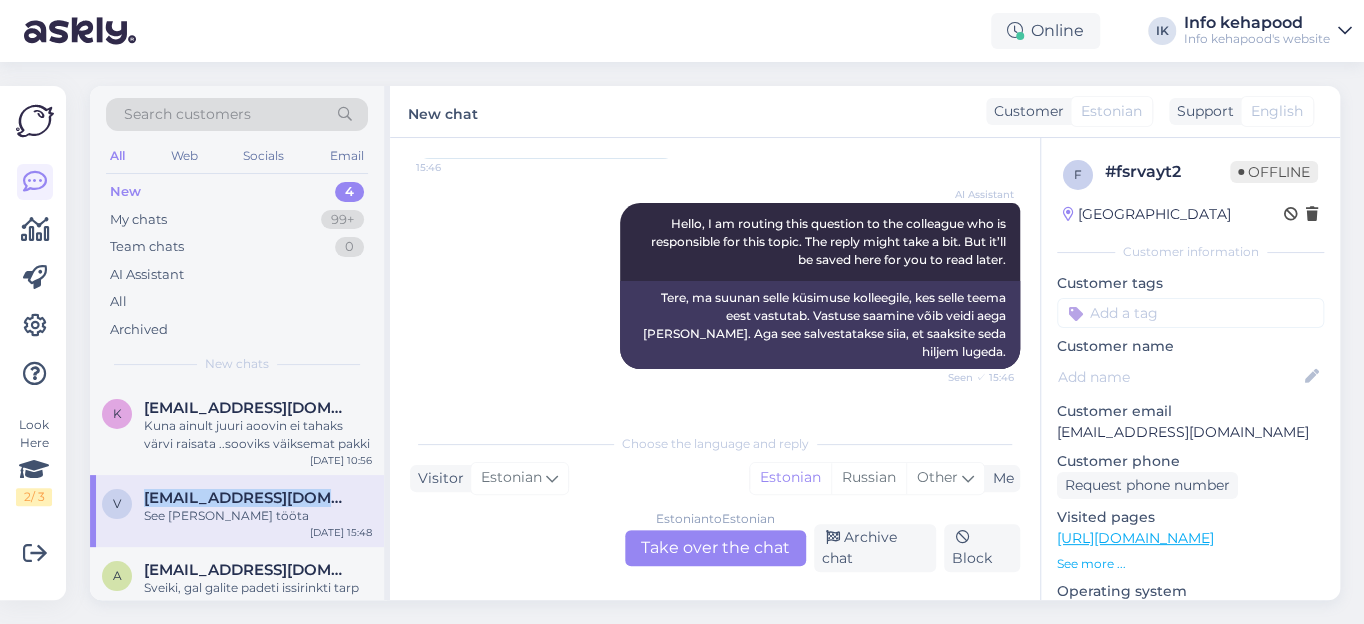 drag, startPoint x: 141, startPoint y: 497, endPoint x: 352, endPoint y: 497, distance: 211 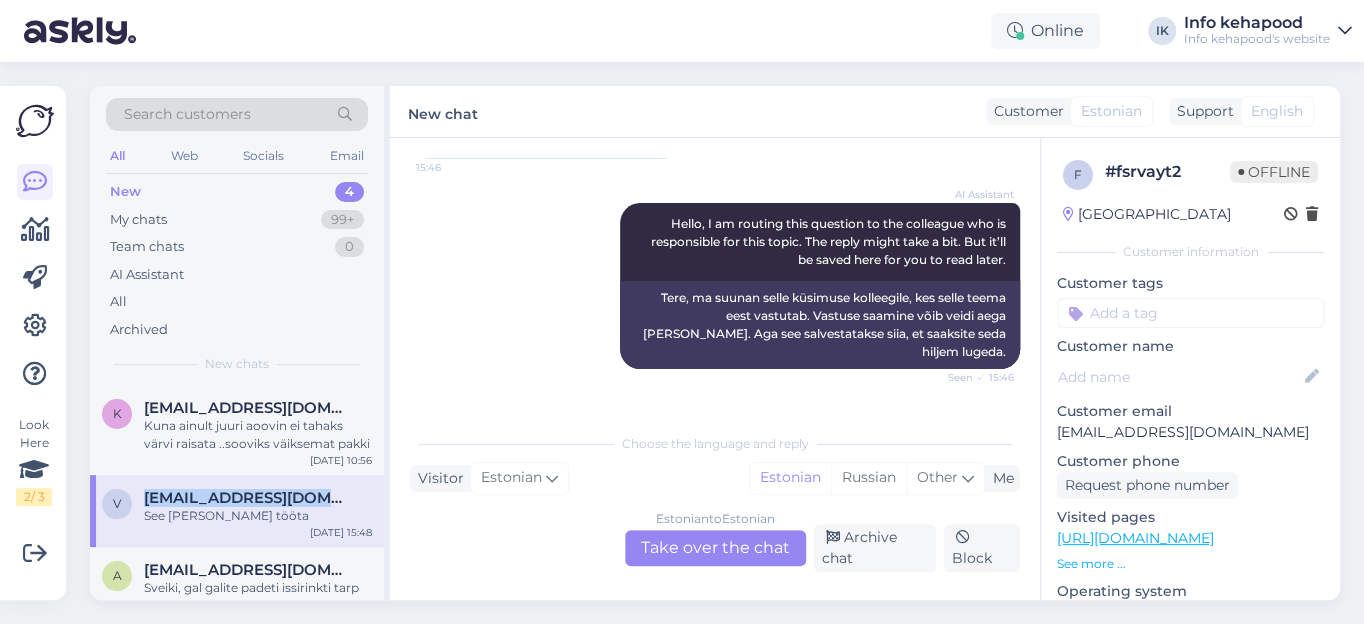click on "v [EMAIL_ADDRESS][DOMAIN_NAME] See [PERSON_NAME] tööta" at bounding box center (237, 507) 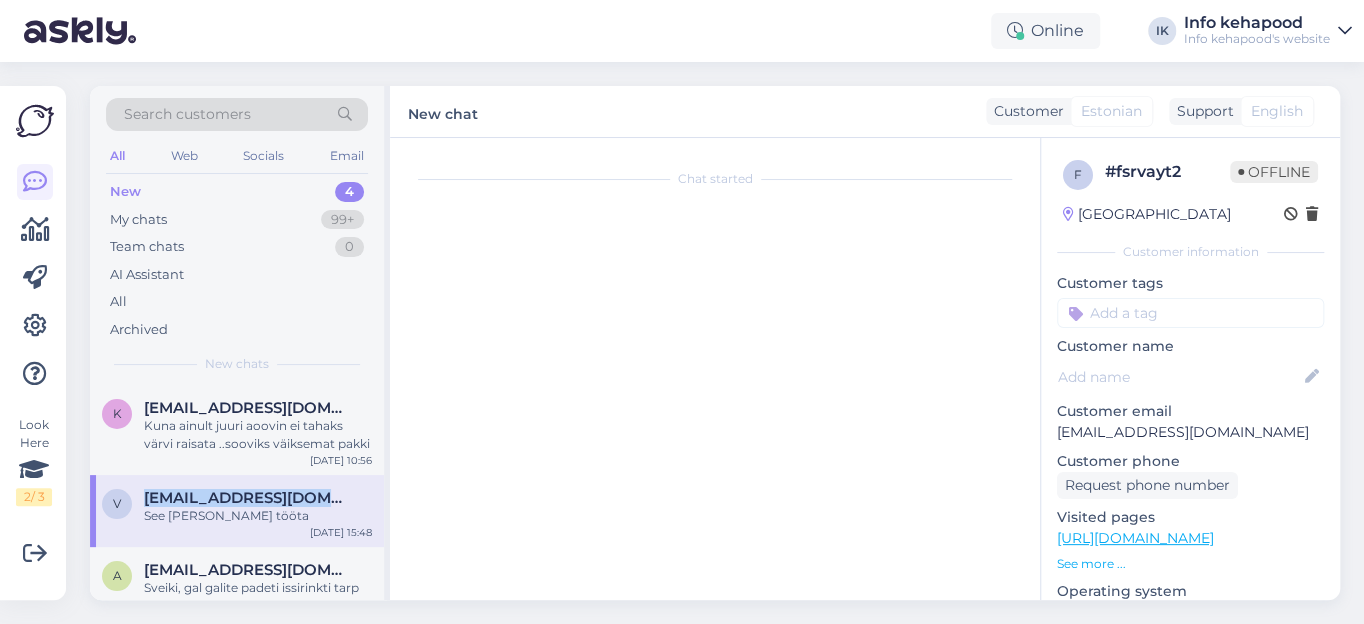 scroll, scrollTop: 0, scrollLeft: 0, axis: both 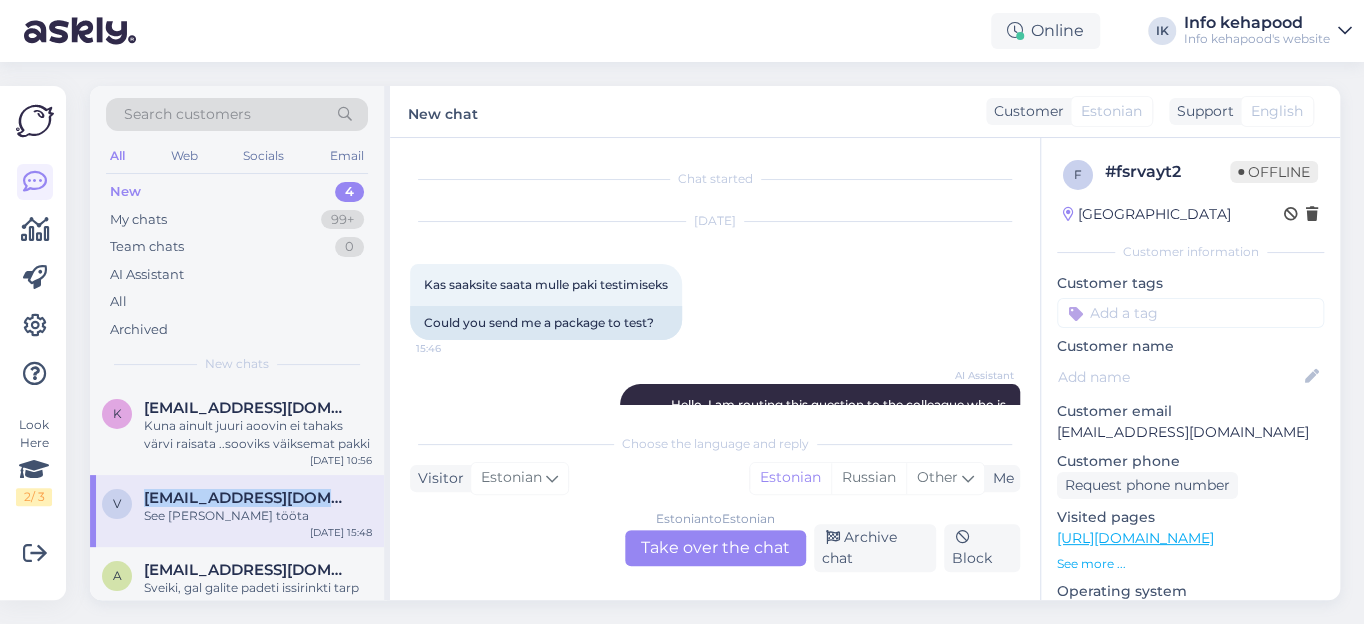 copy on "[EMAIL_ADDRESS]" 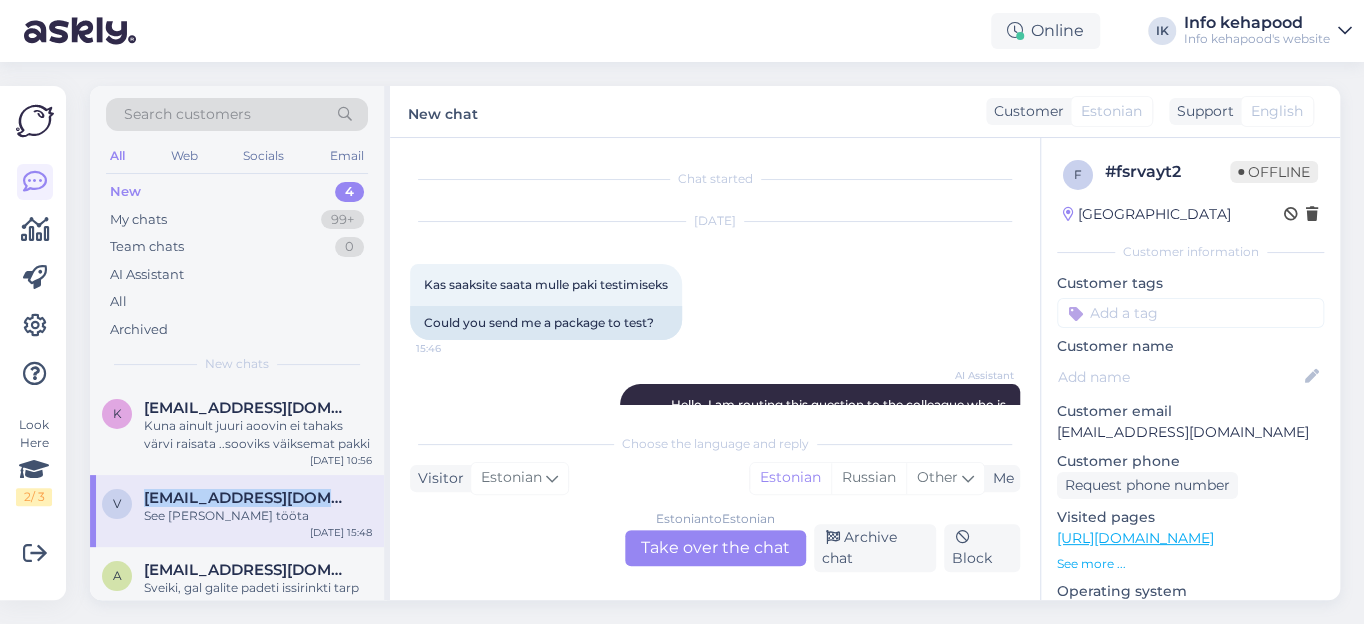 click on "Search customers" at bounding box center (187, 114) 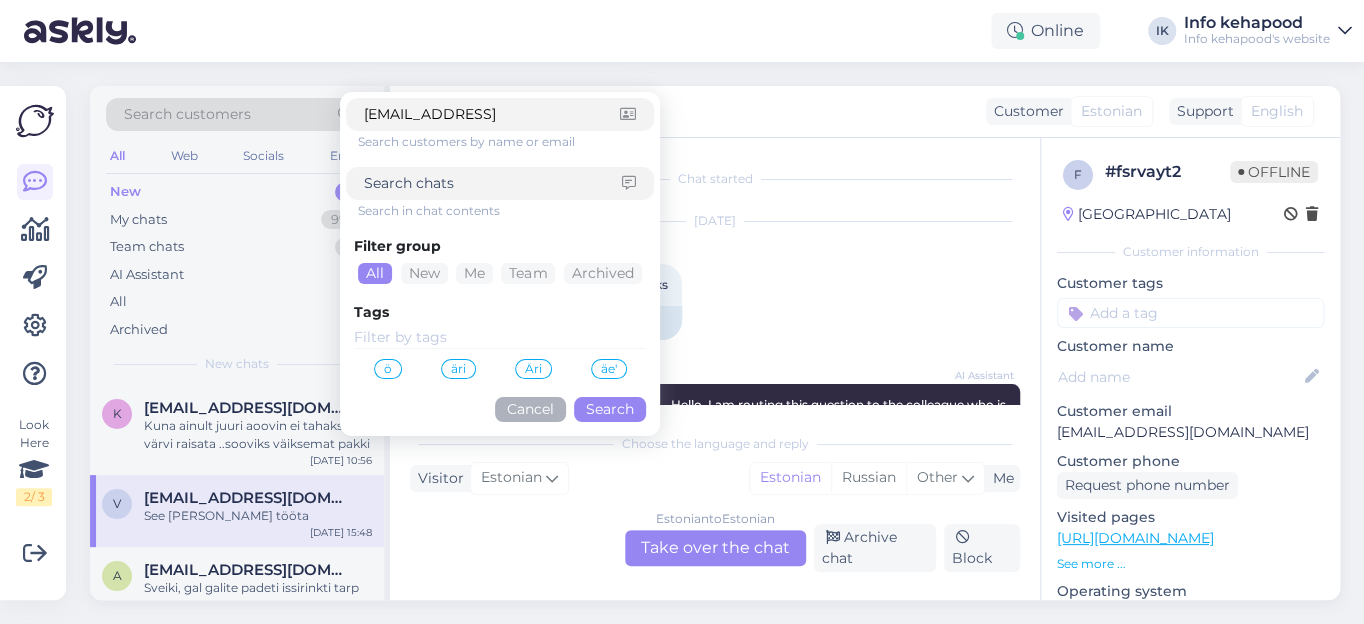 type on "[EMAIL_ADDRESS]" 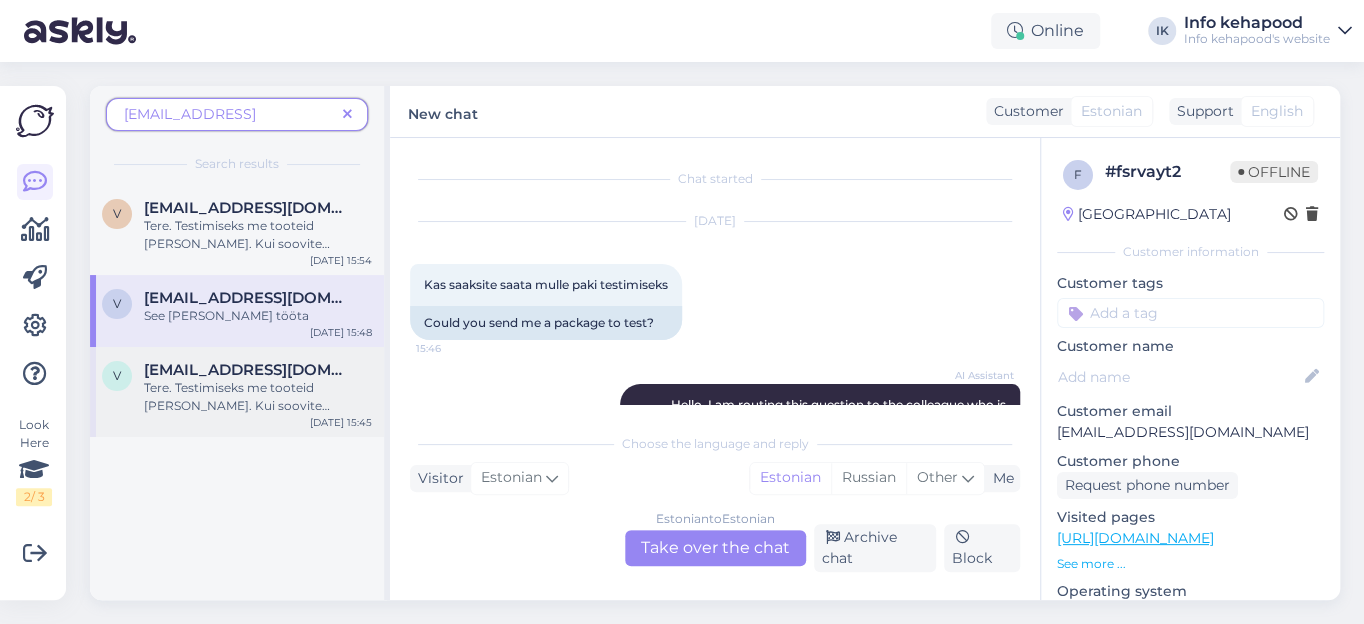 click on "Tere. Testimiseks me tooteid [PERSON_NAME]. Kui soovite [PERSON_NAME] toodet proovida ja sellele on tester olemas, siis saate [PERSON_NAME] meie kauplustes." at bounding box center (258, 397) 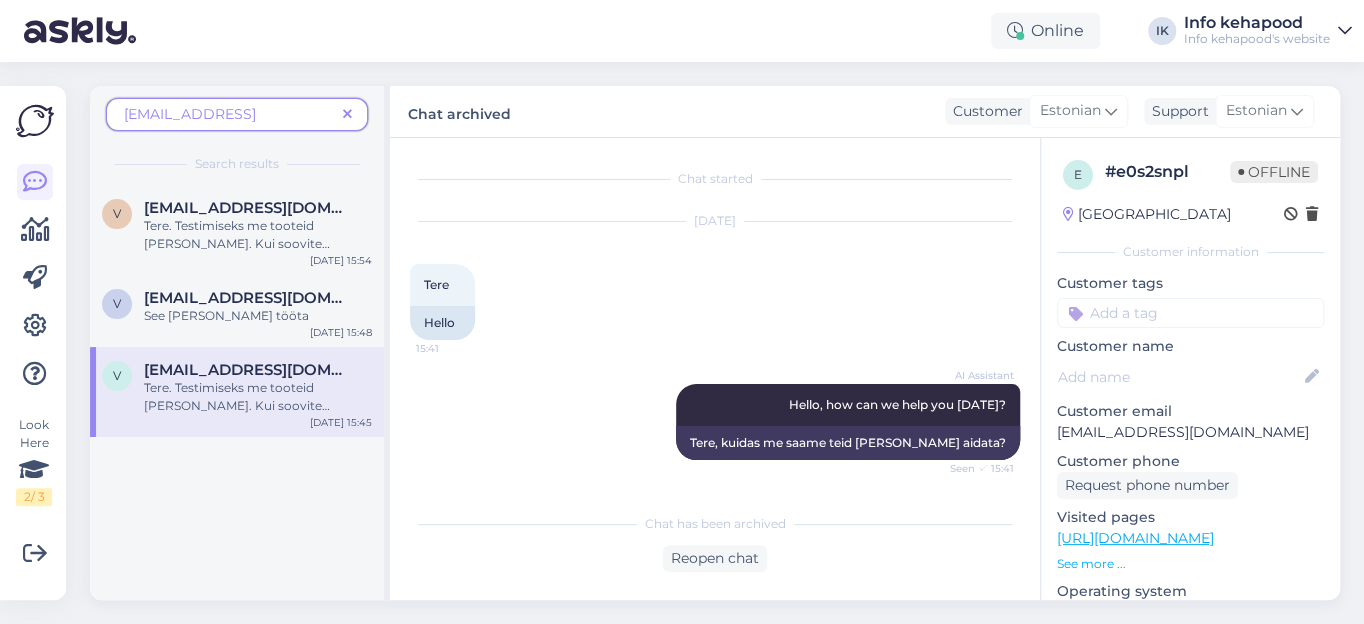 scroll, scrollTop: 430, scrollLeft: 0, axis: vertical 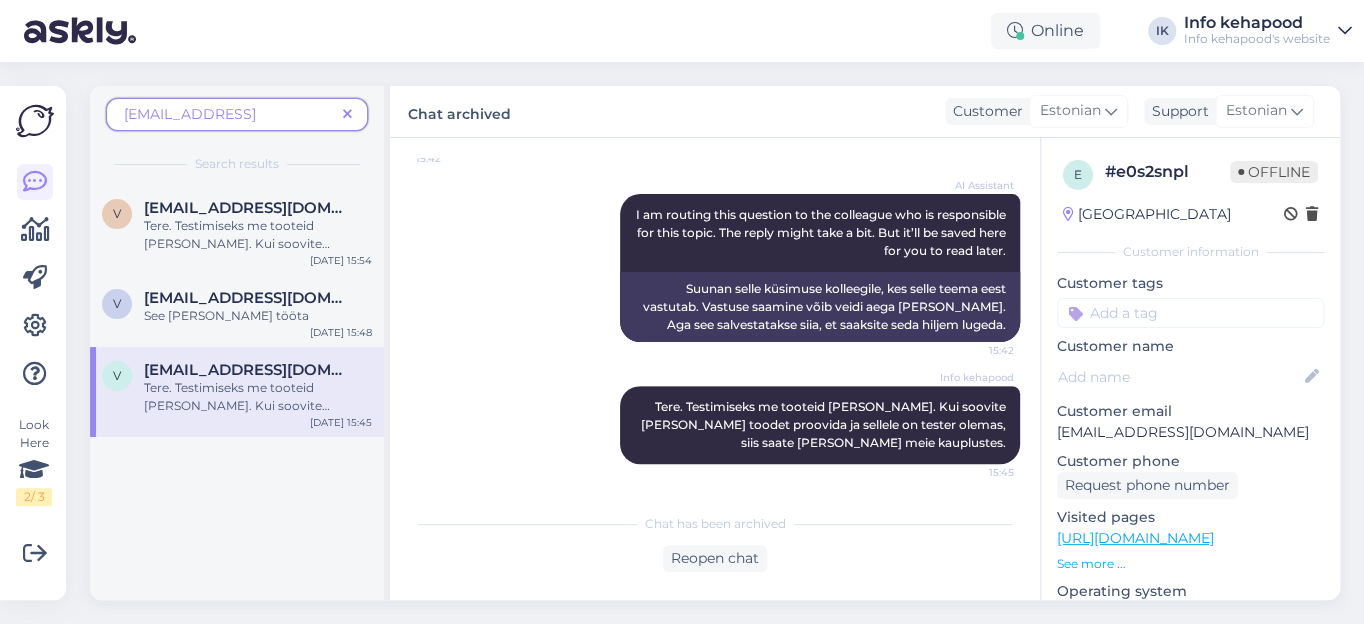 click on "Tere. Testimiseks me tooteid [PERSON_NAME]. Kui soovite [PERSON_NAME] toodet proovida ja sellele on tester olemas, siis saate [PERSON_NAME] meie kauplustes." at bounding box center [258, 397] 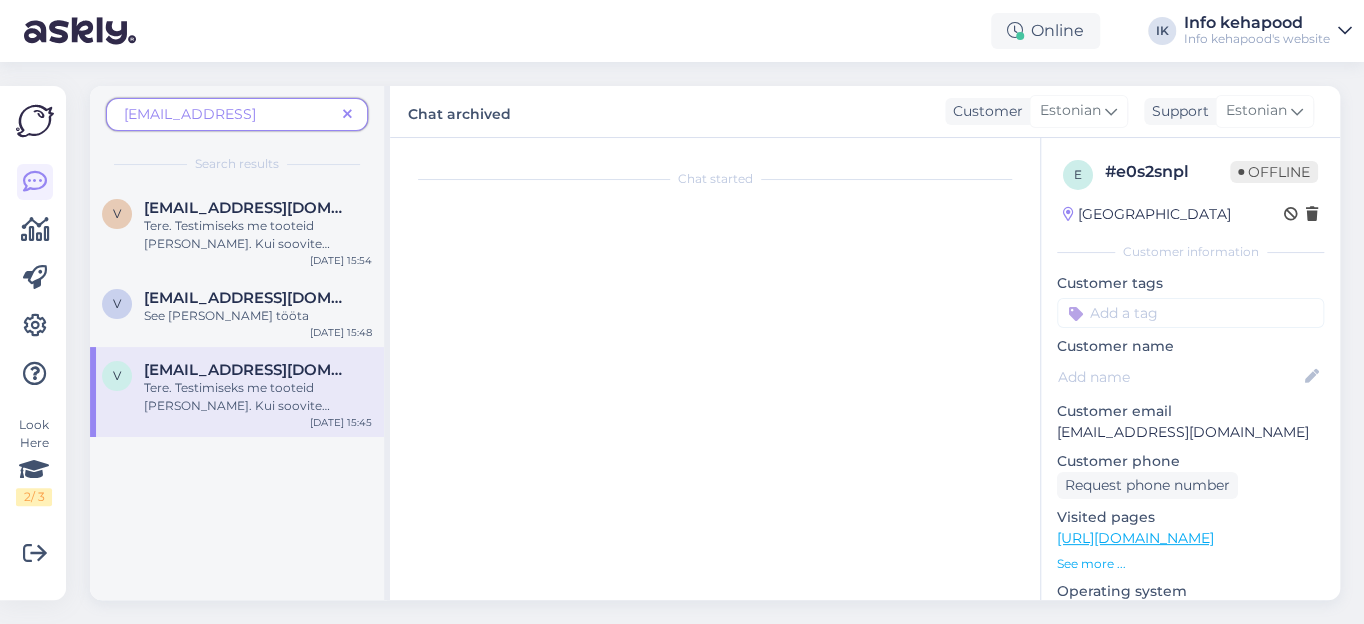 scroll, scrollTop: 0, scrollLeft: 0, axis: both 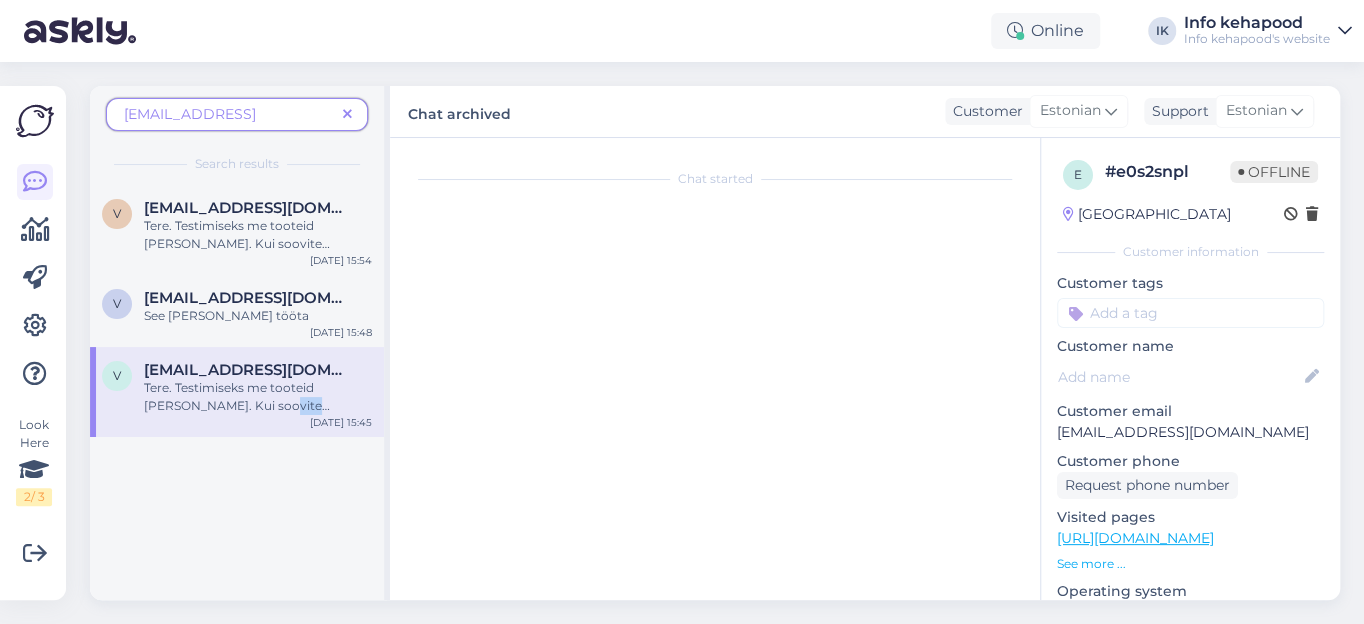 click on "Tere. Testimiseks me tooteid [PERSON_NAME]. Kui soovite [PERSON_NAME] toodet proovida ja sellele on tester olemas, siis saate [PERSON_NAME] meie kauplustes." at bounding box center (258, 397) 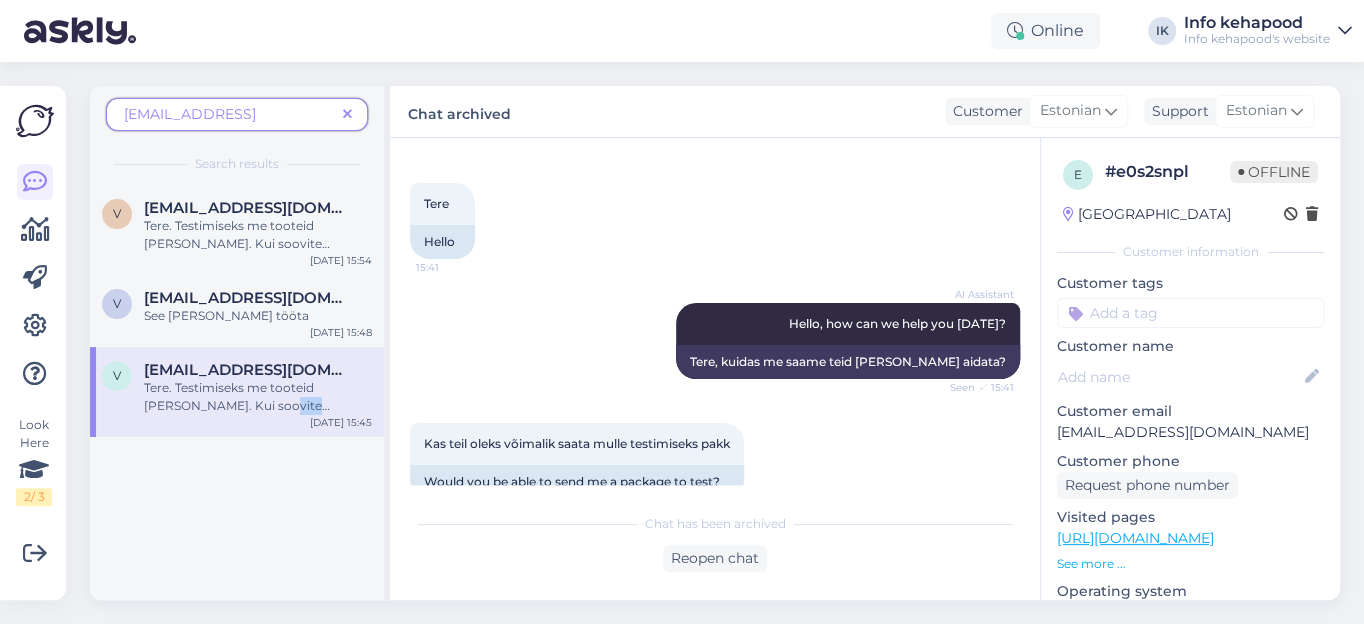 scroll, scrollTop: 430, scrollLeft: 0, axis: vertical 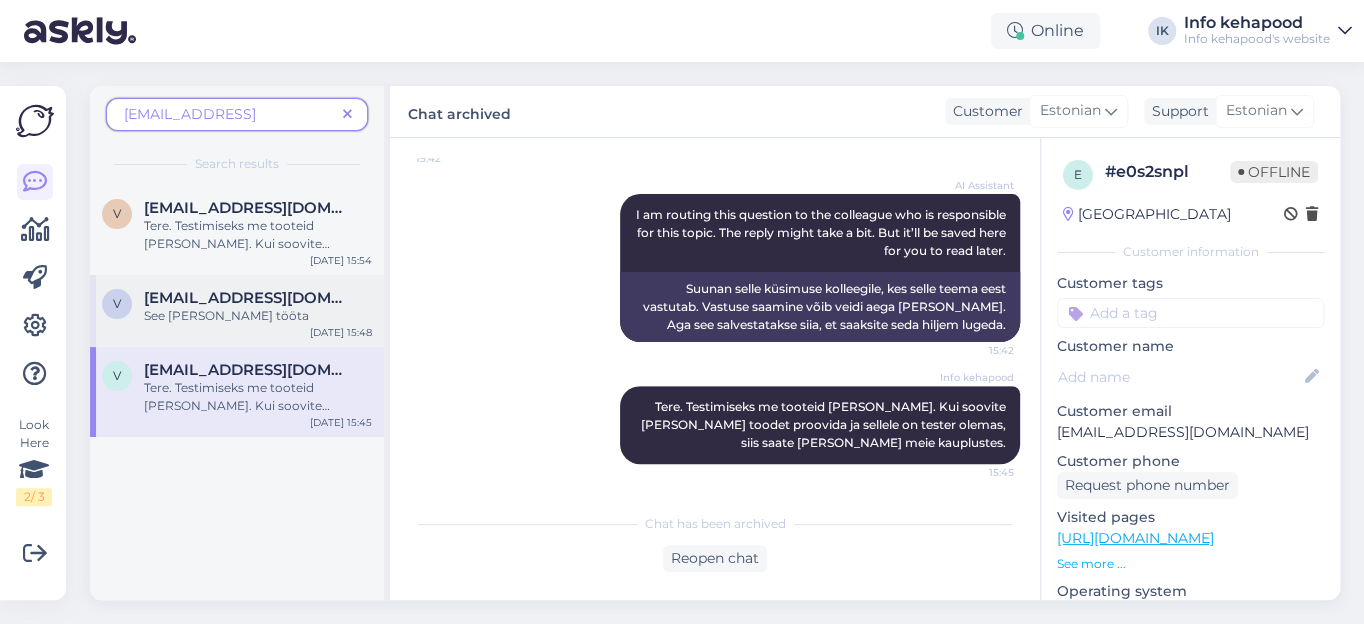 click on "[EMAIL_ADDRESS][DOMAIN_NAME]" at bounding box center (248, 298) 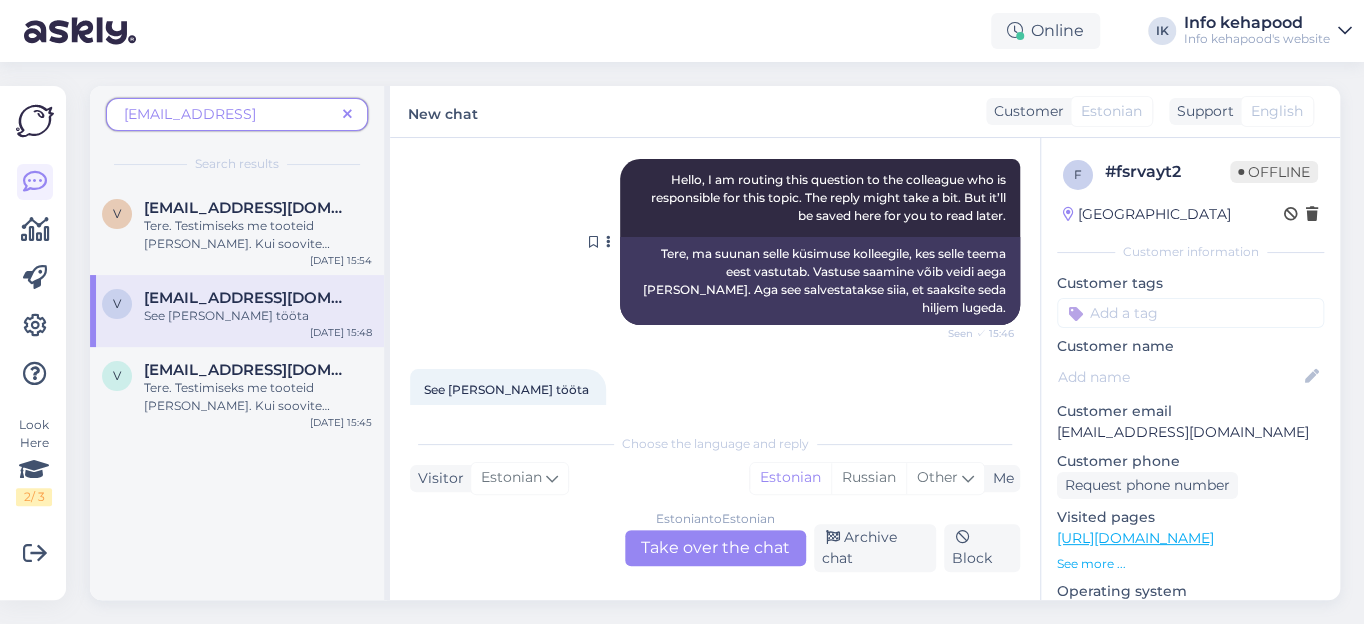 scroll, scrollTop: 268, scrollLeft: 0, axis: vertical 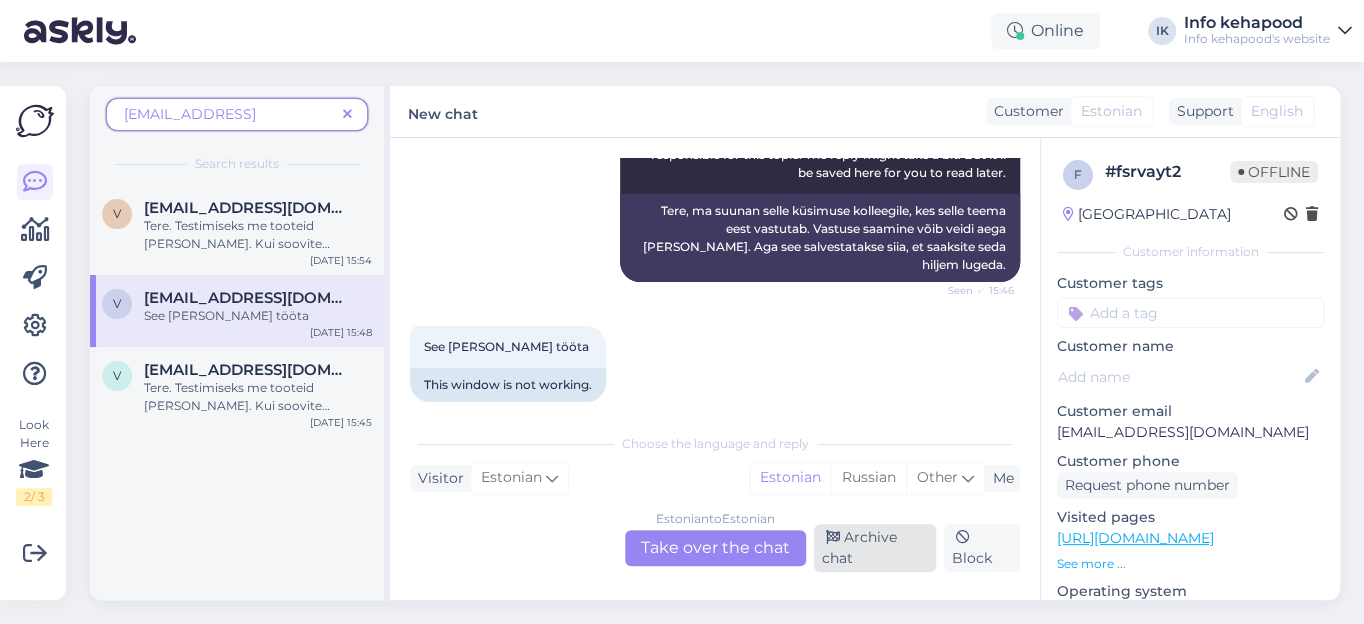 click on "Archive chat" at bounding box center (875, 548) 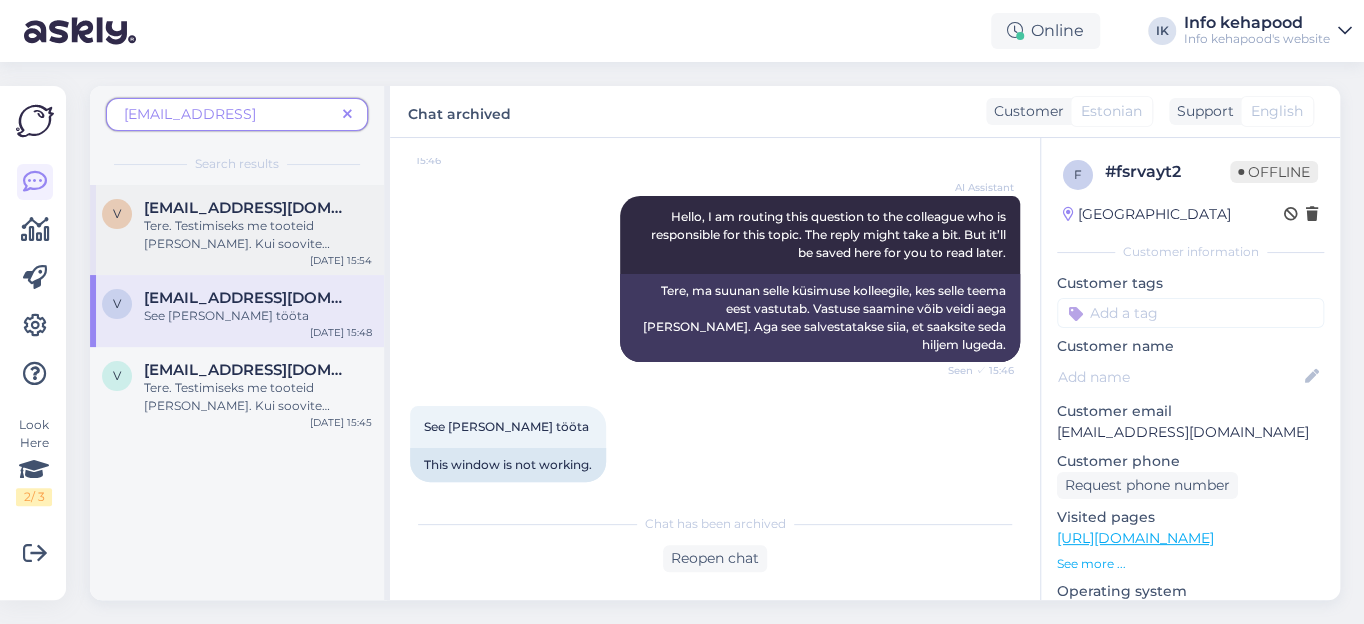 click on "Tere. Testimiseks me tooteid [PERSON_NAME]. Kui soovite [PERSON_NAME] toodet proovida ja sellele on tester olemas, siis saate [PERSON_NAME] meie kauplustes." at bounding box center (258, 235) 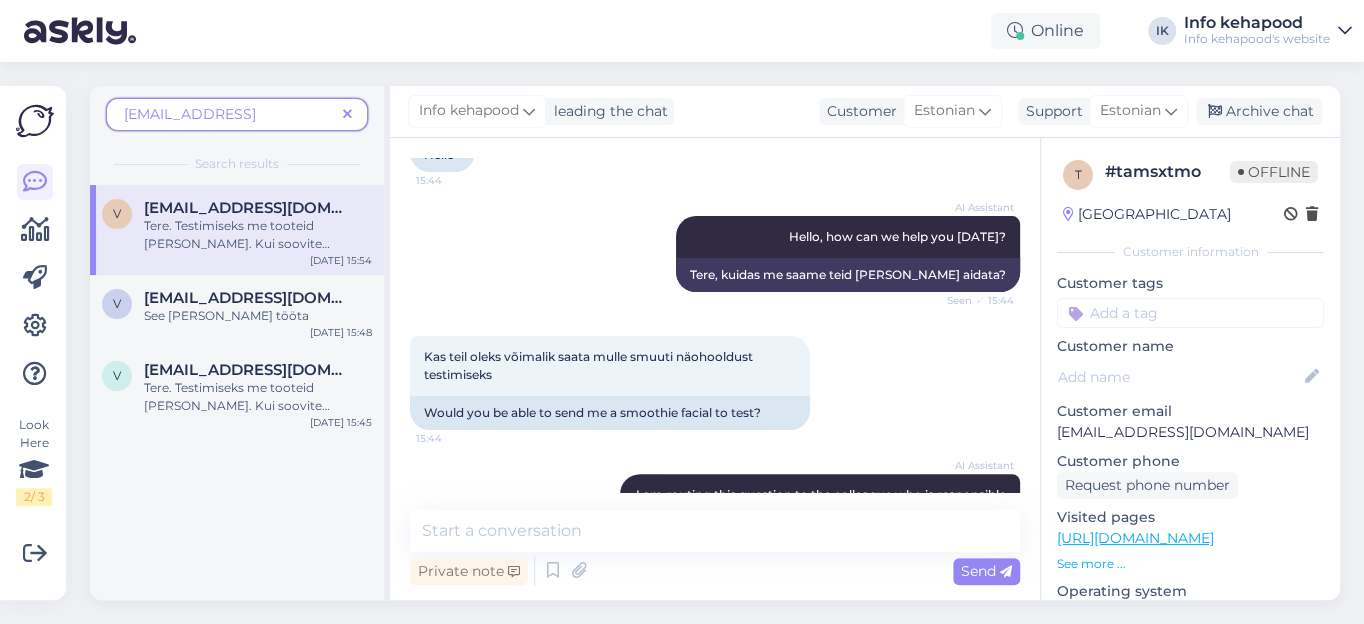 scroll, scrollTop: 0, scrollLeft: 0, axis: both 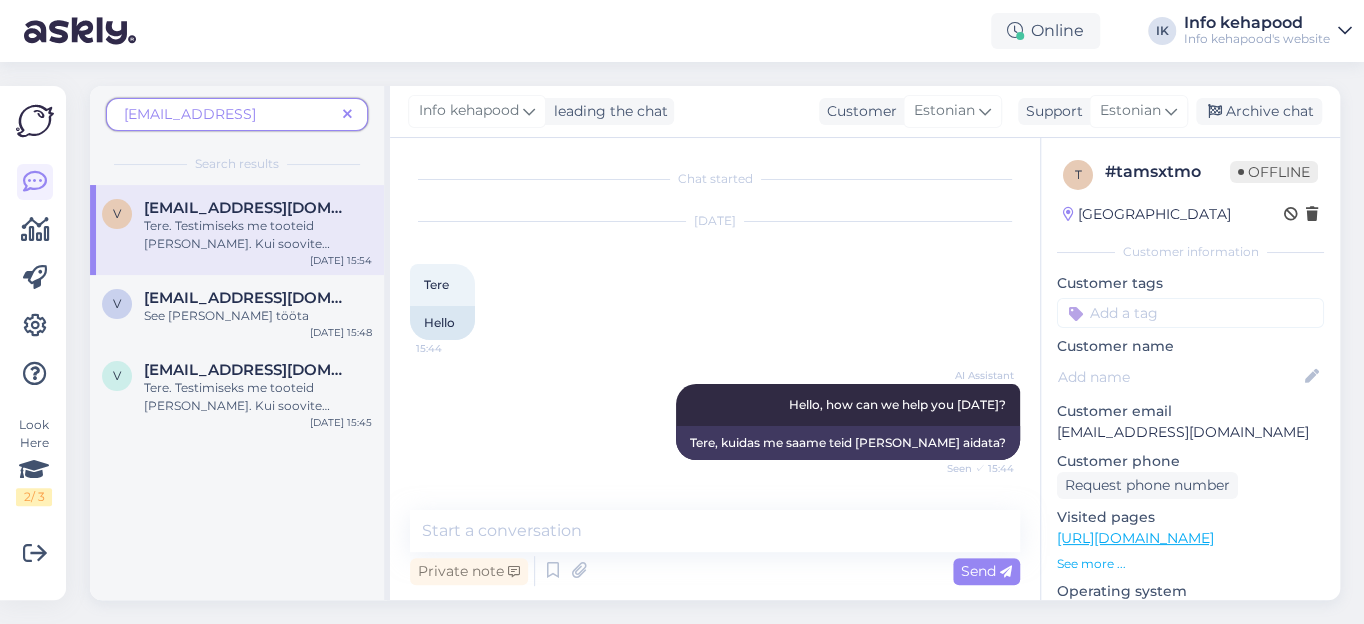 click at bounding box center (347, 114) 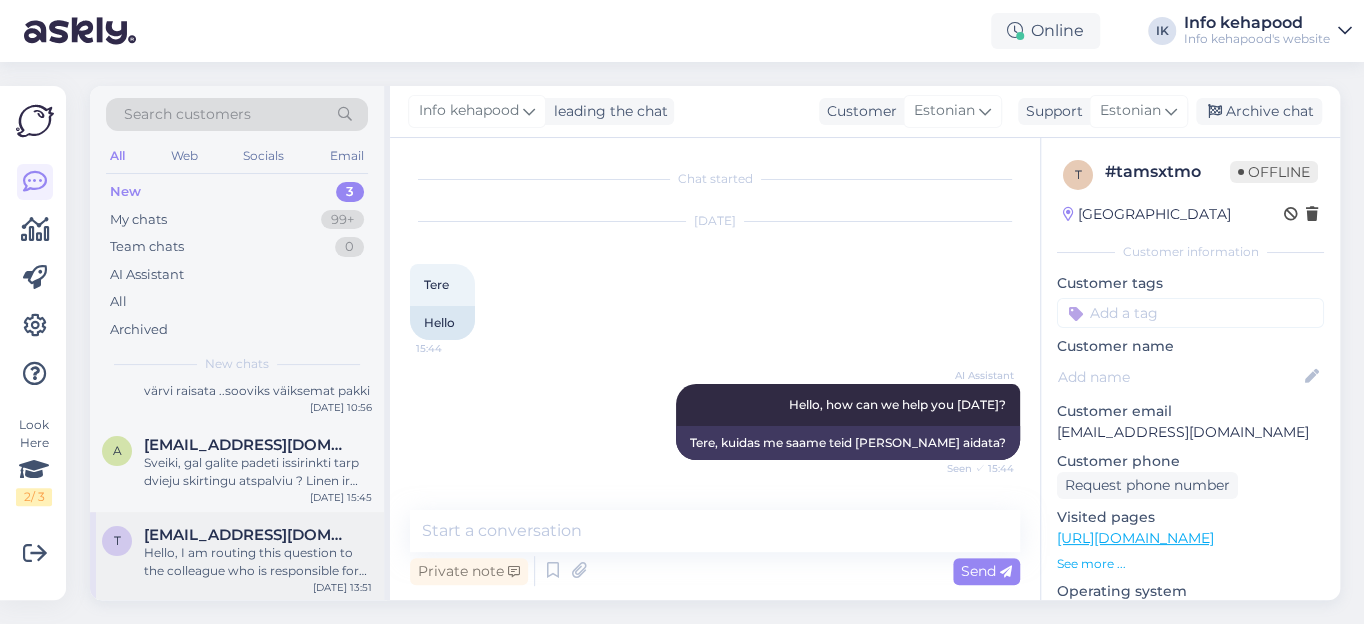 scroll, scrollTop: 0, scrollLeft: 0, axis: both 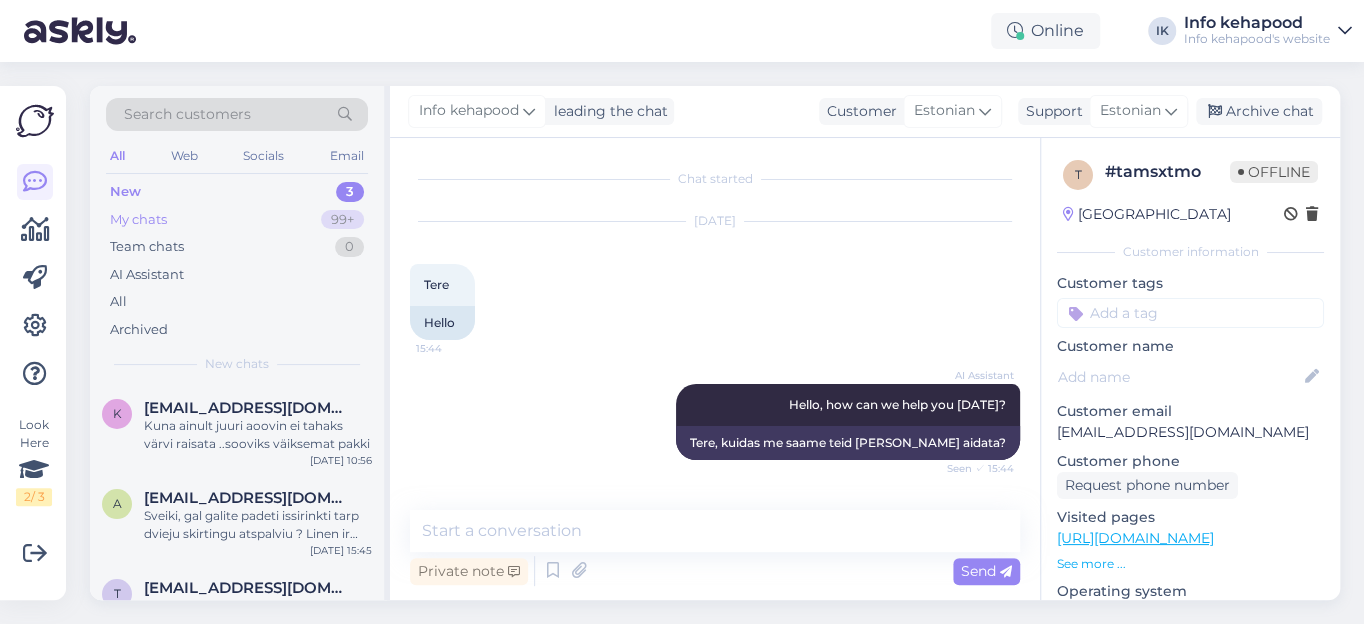 click on "My chats" at bounding box center (138, 220) 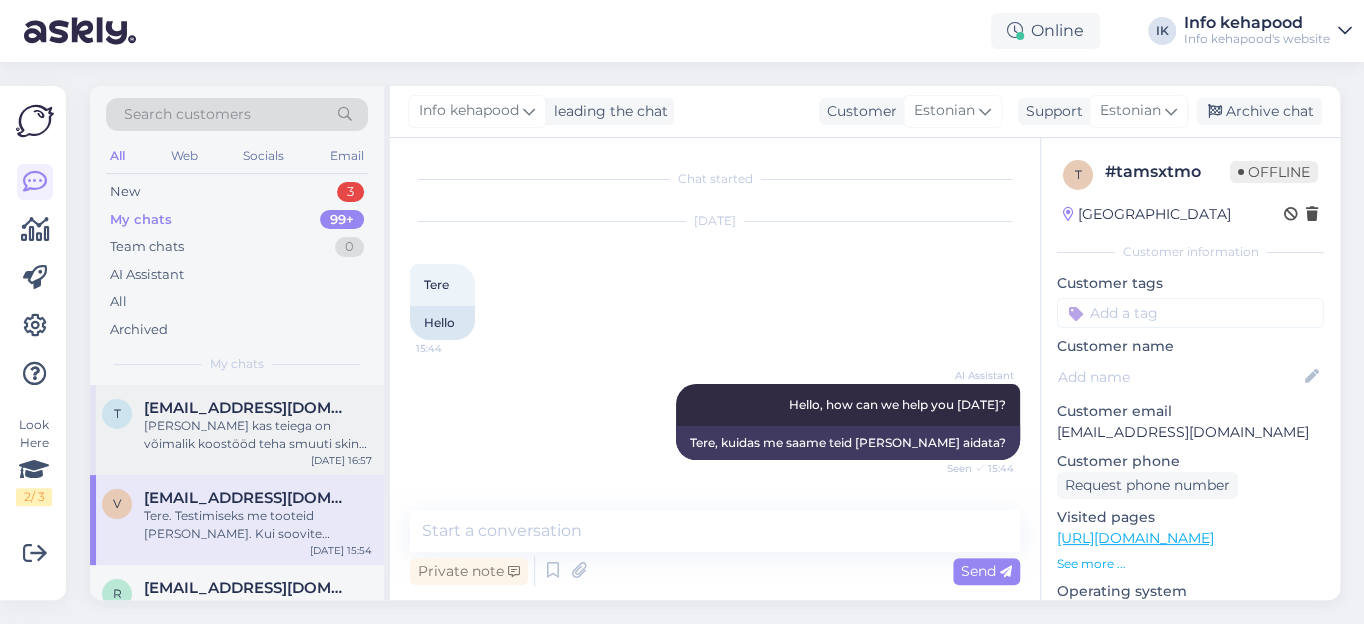 click on "[PERSON_NAME] kas teiega on võimalik koostööd teha smuuti skin toodetega?
Minu eesmärk oleks see et noored teaksid [PERSON_NAME] saab odavalt kosmeetikt ja nahahooldus asju ja ka tunneksid nahale vajalike tooteid
Vastust ootama jäädes" at bounding box center [258, 435] 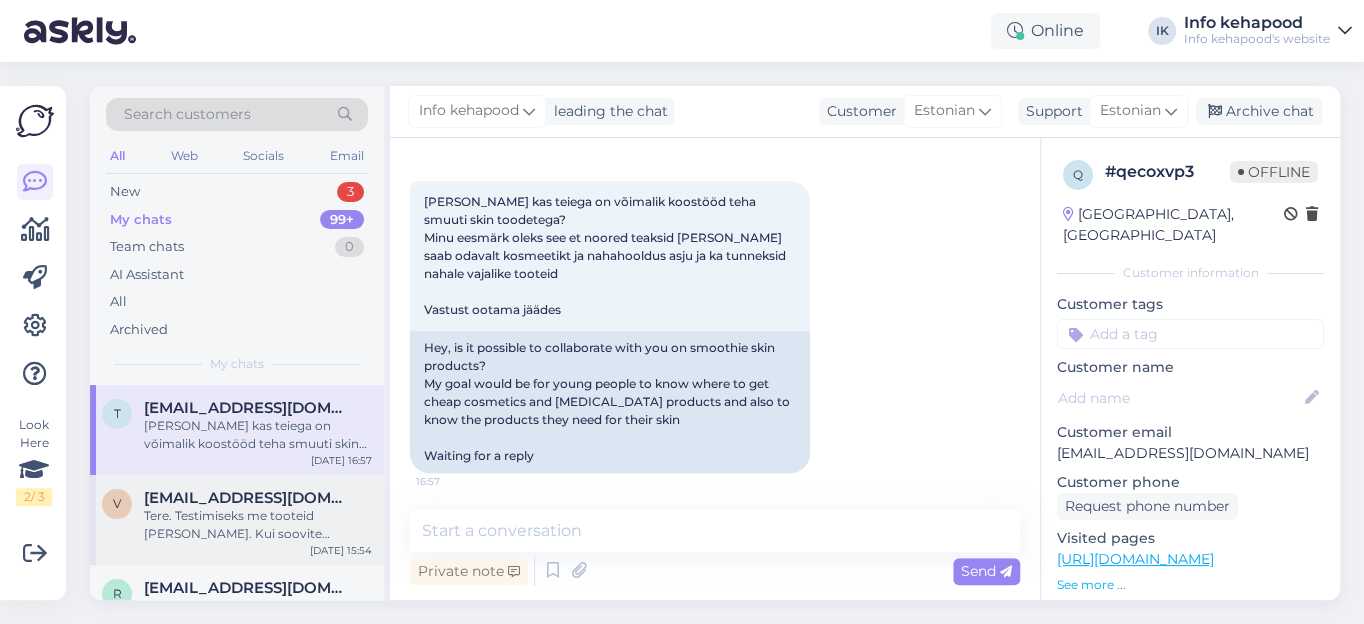 click on "Tere. Testimiseks me tooteid [PERSON_NAME]. Kui soovite [PERSON_NAME] toodet proovida ja sellele on tester olemas, siis saate [PERSON_NAME] meie kauplustes." at bounding box center [258, 525] 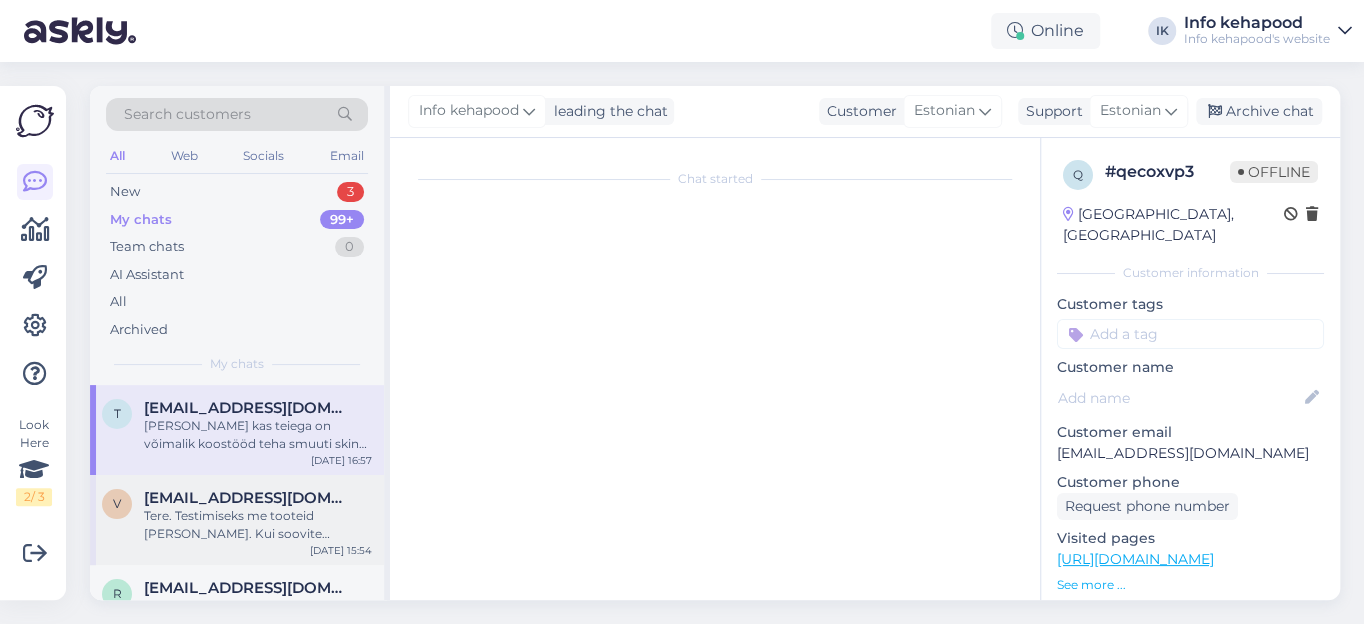 scroll, scrollTop: 441, scrollLeft: 0, axis: vertical 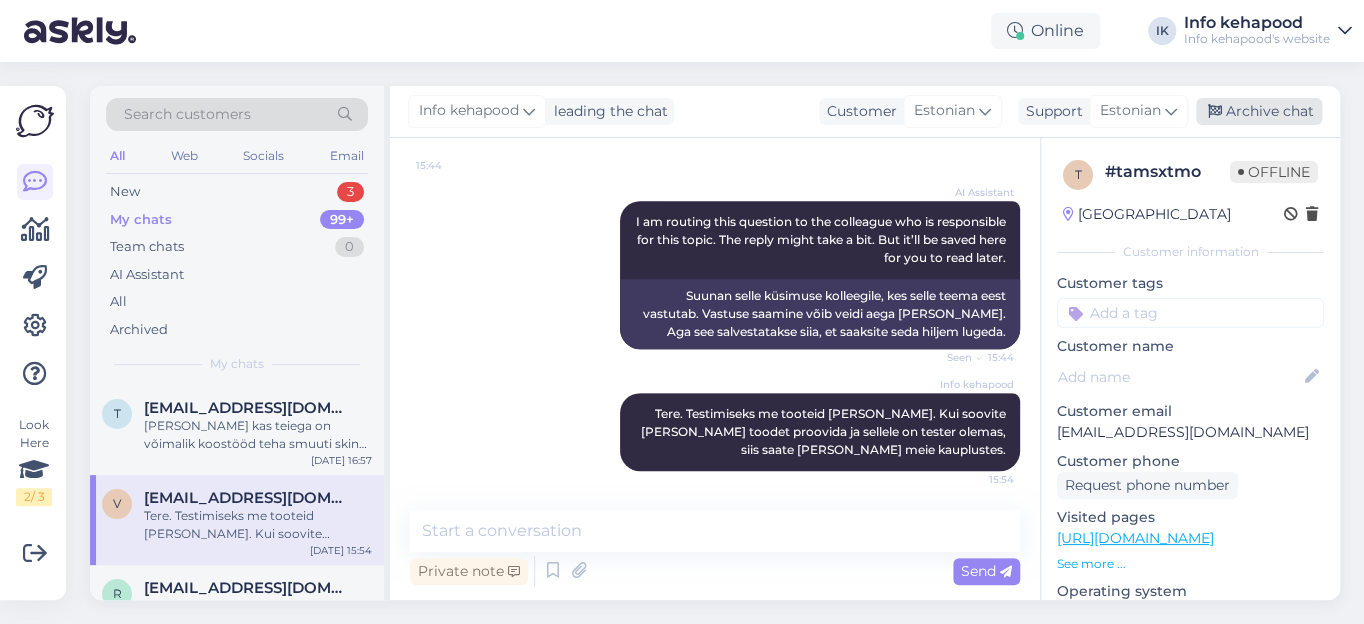 click on "Archive chat" at bounding box center [1259, 111] 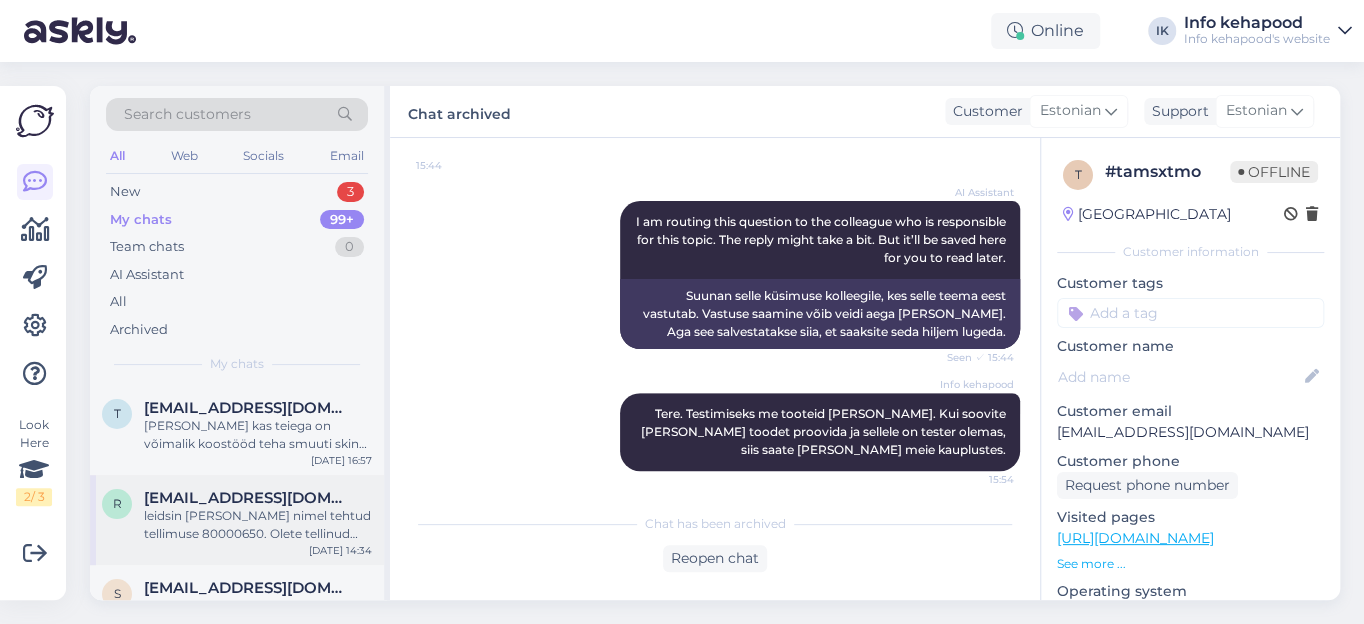 click on "leidsin 	[PERSON_NAME] nimel tehtud tellimuse 80000650. Olete tellinud ainult ühe väikese hambapasta : [PERSON_NAME] Toothpaste [MEDICAL_DATA] Mint 25ml" at bounding box center (258, 525) 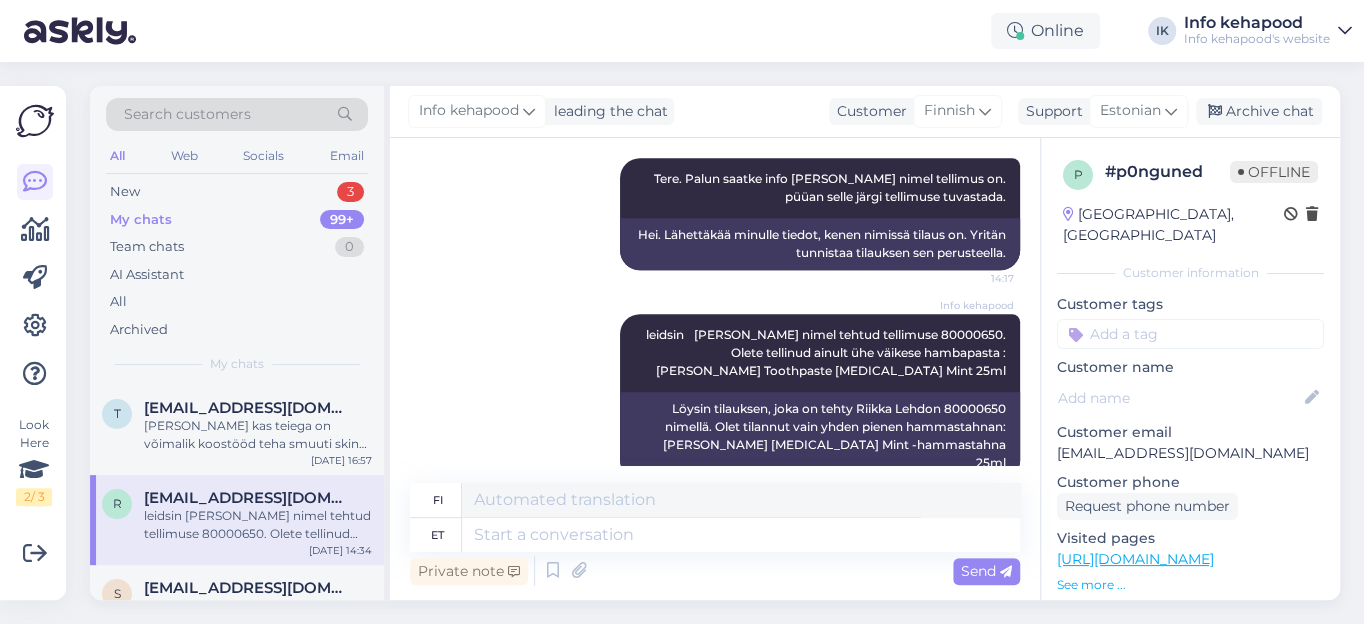 scroll, scrollTop: 783, scrollLeft: 0, axis: vertical 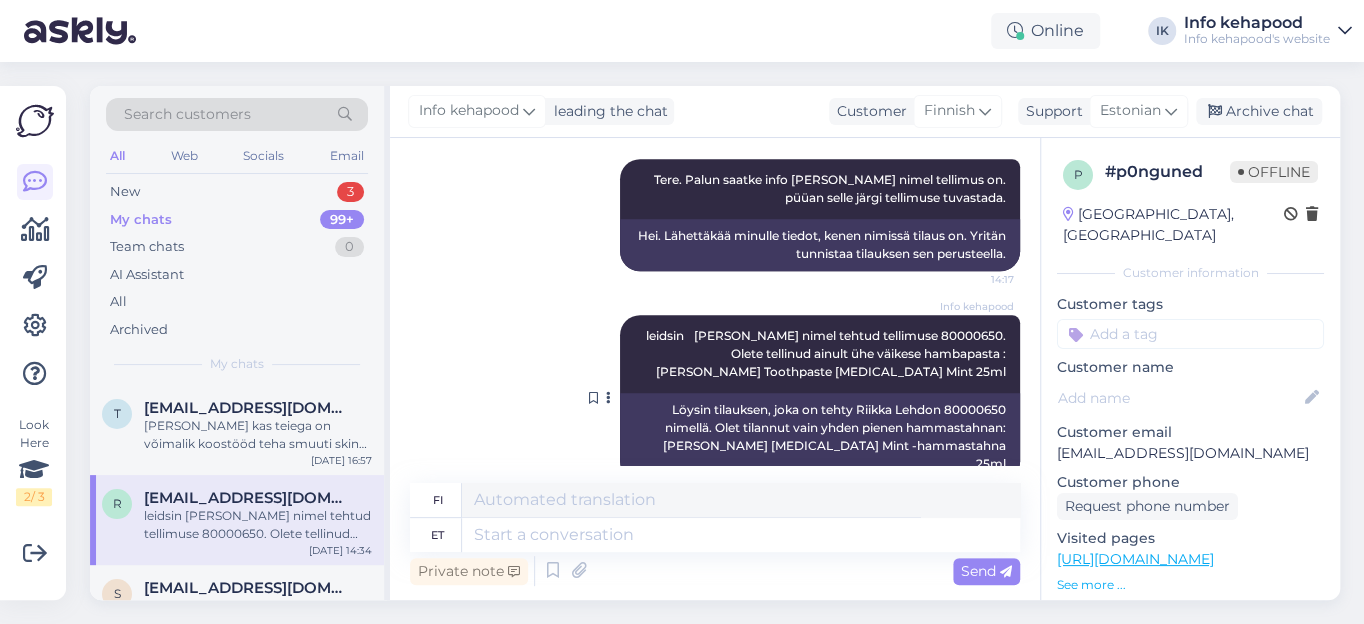 click on "Löysin tilauksen, joka on tehty Riikka Lehdon 80000650 nimellä. Olet tilannut vain yhden pienen hammastahnan: [PERSON_NAME] [MEDICAL_DATA] Mint -hammastahna 25ml" at bounding box center [820, 437] 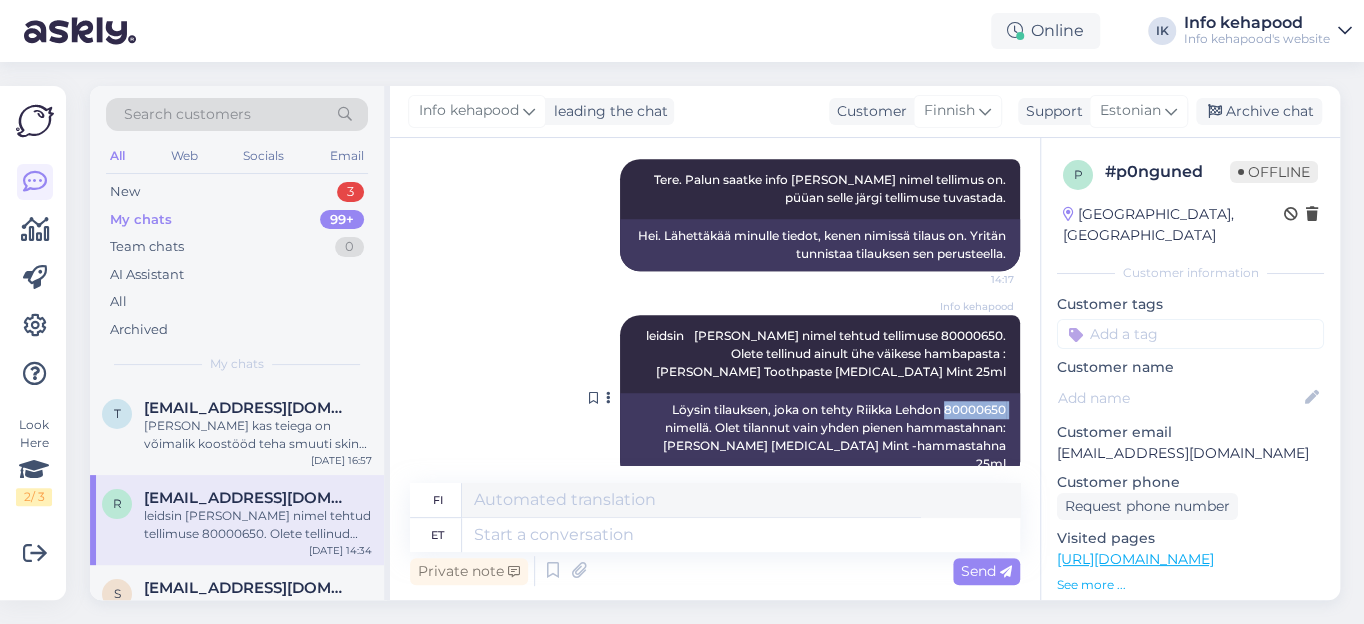click on "Löysin tilauksen, joka on tehty Riikka Lehdon 80000650 nimellä. Olet tilannut vain yhden pienen hammastahnan: [PERSON_NAME] [MEDICAL_DATA] Mint -hammastahna 25ml" at bounding box center (820, 437) 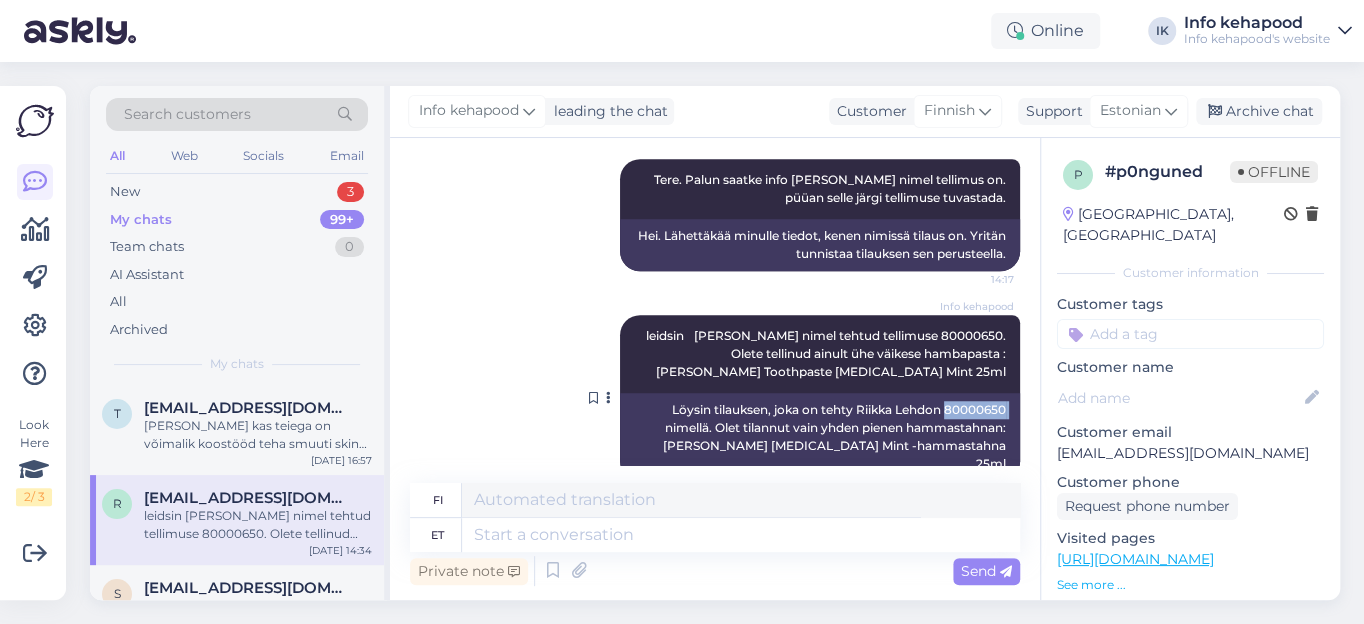 copy on "80000650" 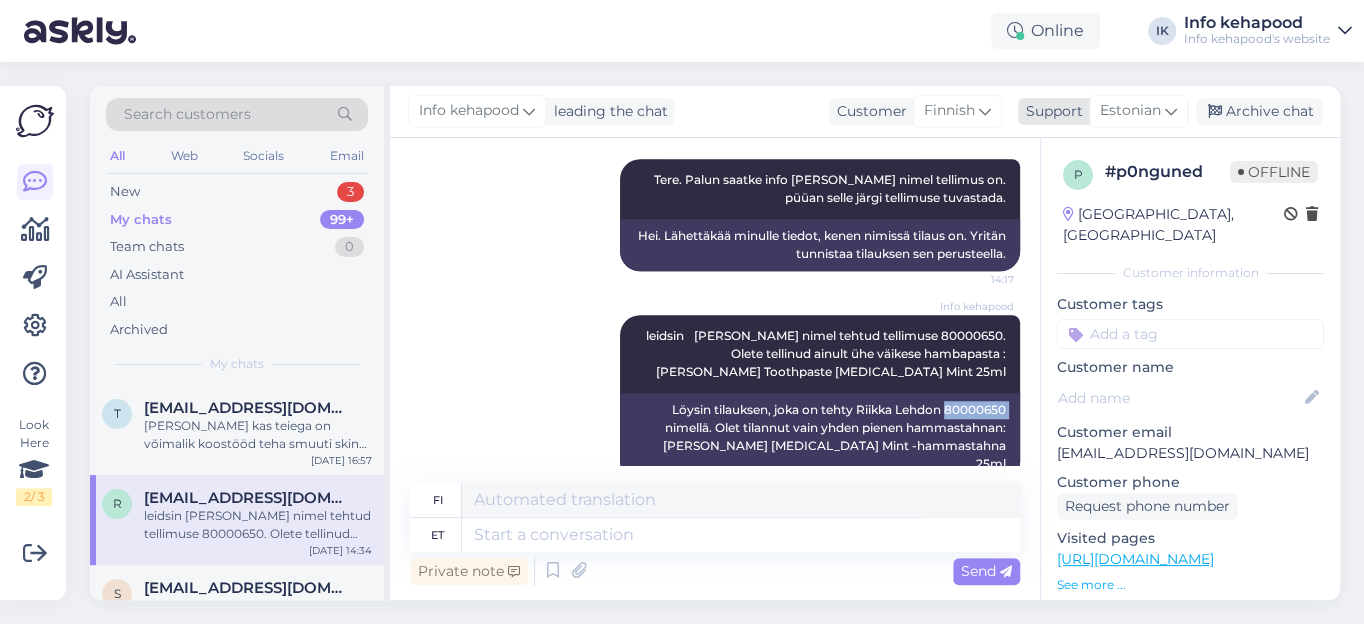click on "Archive chat" at bounding box center [1259, 111] 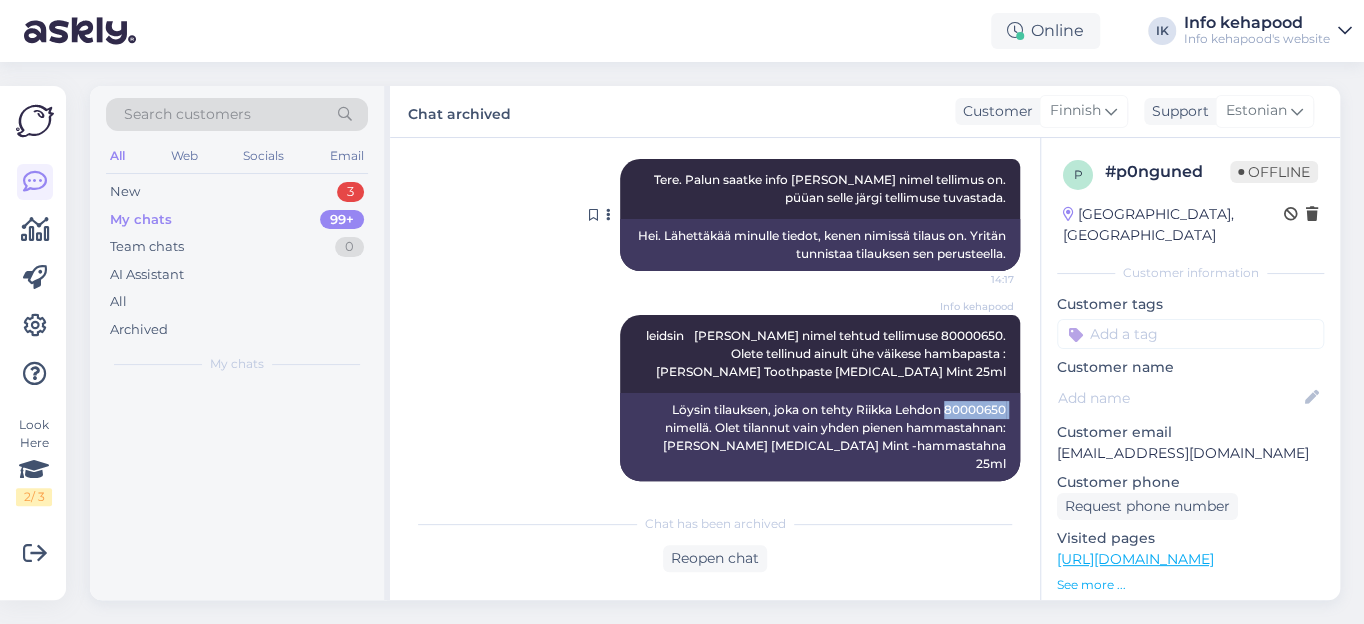 scroll, scrollTop: 764, scrollLeft: 0, axis: vertical 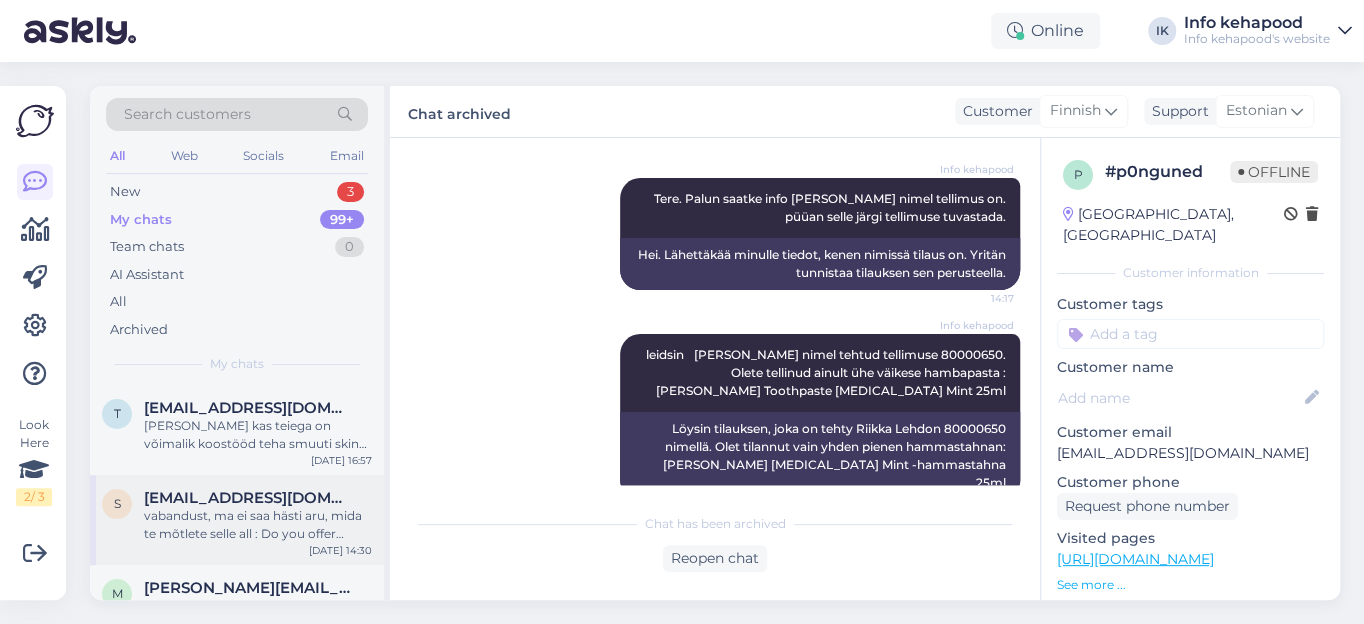 click on "vabandust, ma ei saa hästi aru, mida te mõtlete selle all : Do you offer engraving (on the case)" at bounding box center (258, 525) 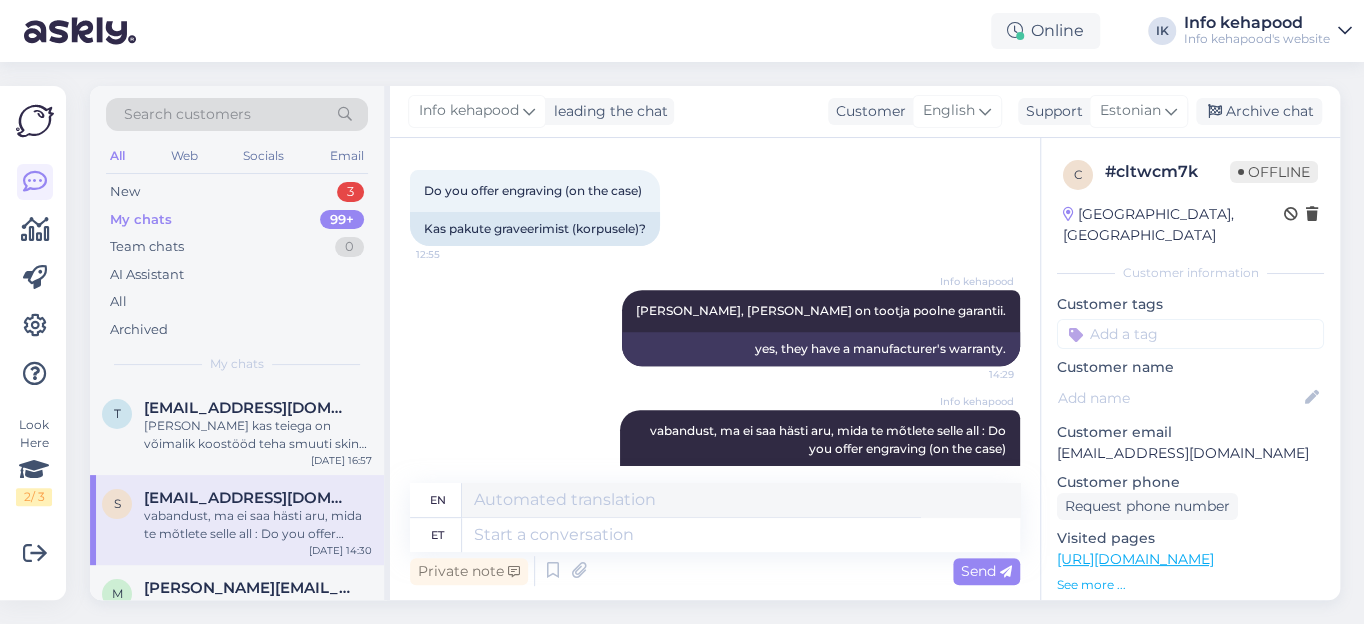 scroll, scrollTop: 449, scrollLeft: 0, axis: vertical 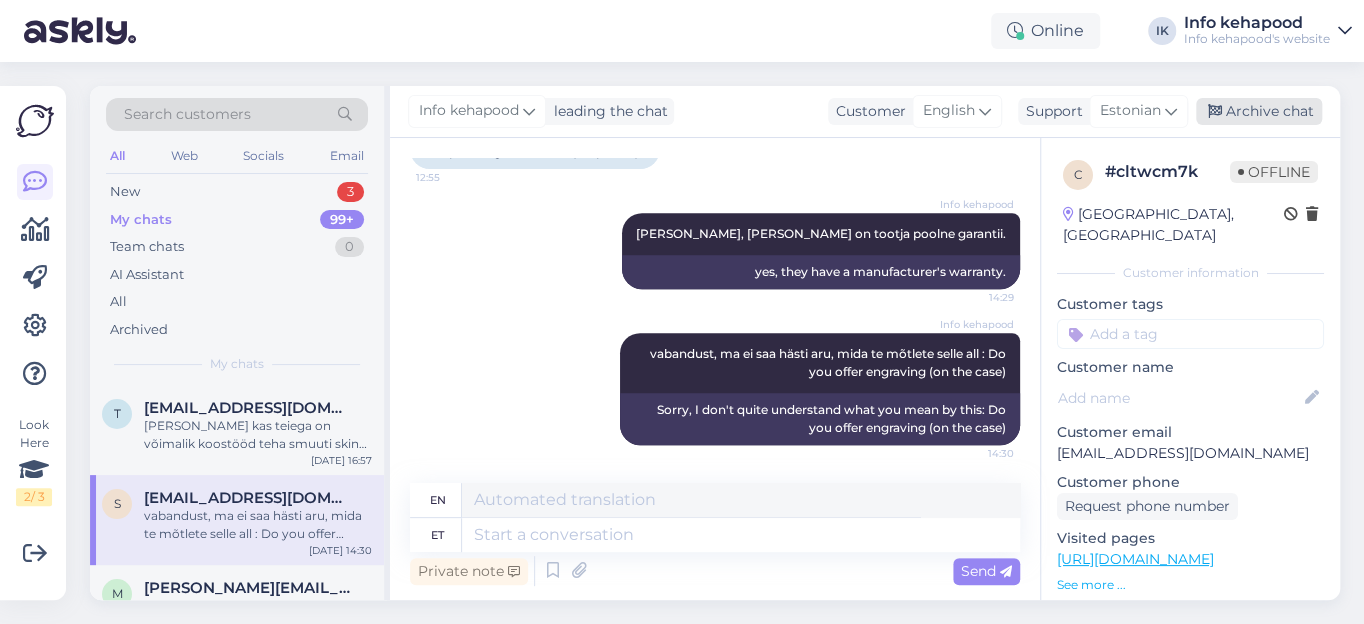 click on "Archive chat" at bounding box center [1259, 111] 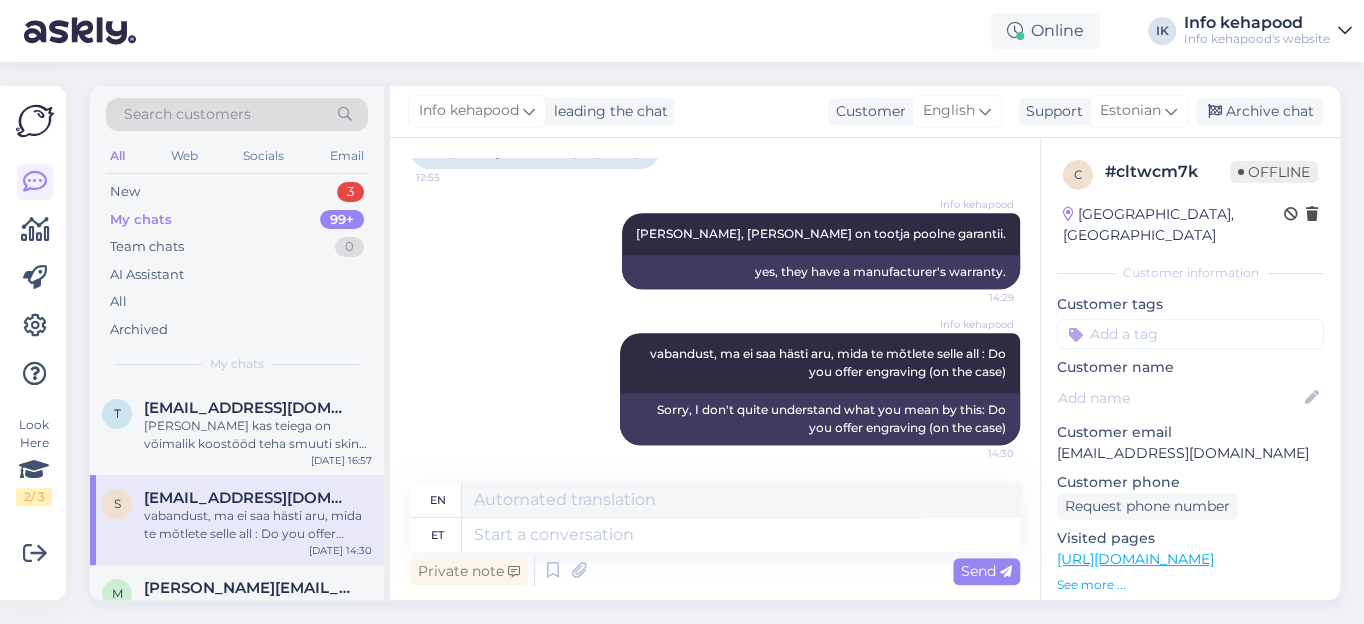 scroll, scrollTop: 430, scrollLeft: 0, axis: vertical 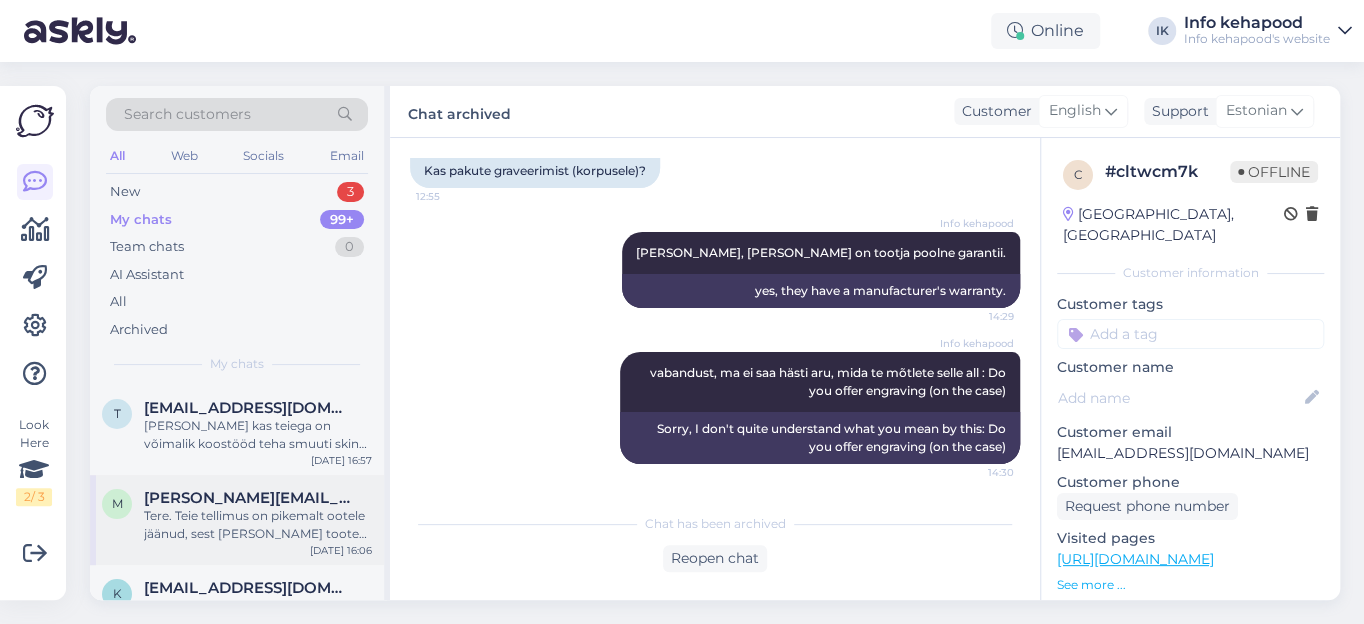 click on "Tere. Teie tellimus on pikemalt ootele jäänud, sest [PERSON_NAME]  tooted olid meil hetkel laost otsas ja uus partii peaks saabuma homme. [PERSON_NAME] läheb plaanipäraselt, siis saame teie paki homme välja saata." at bounding box center (258, 525) 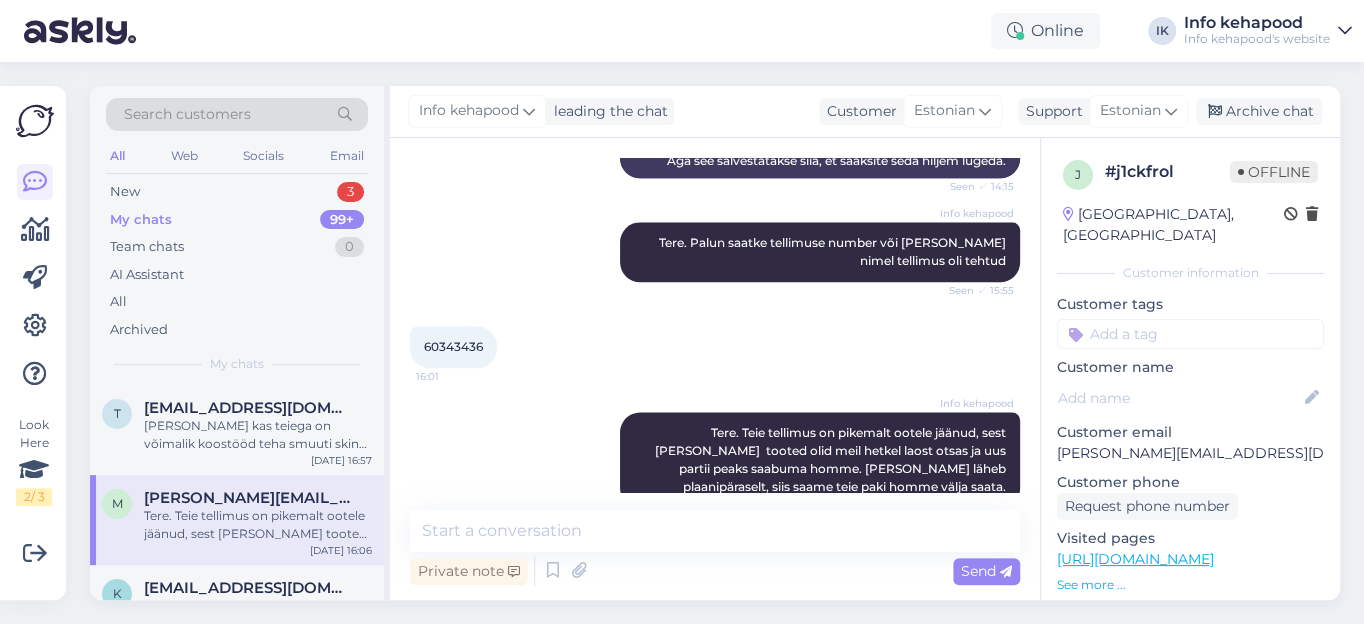 click on "60343436" at bounding box center [453, 346] 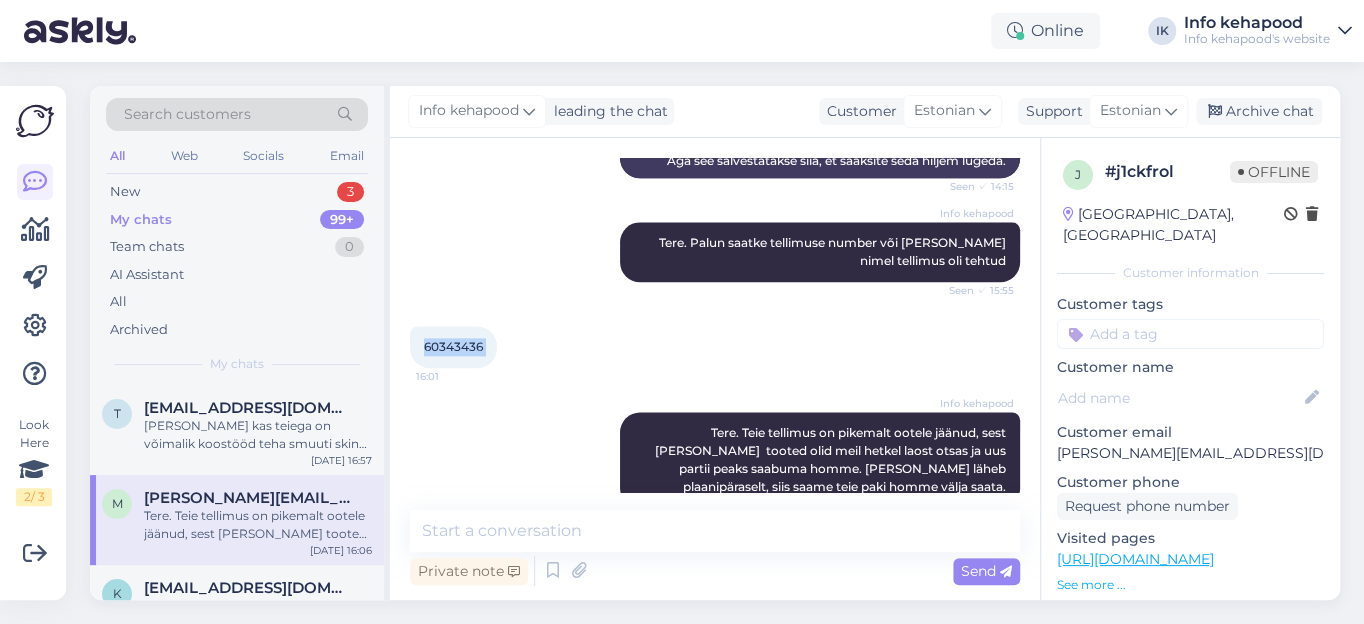 click on "60343436" at bounding box center [453, 346] 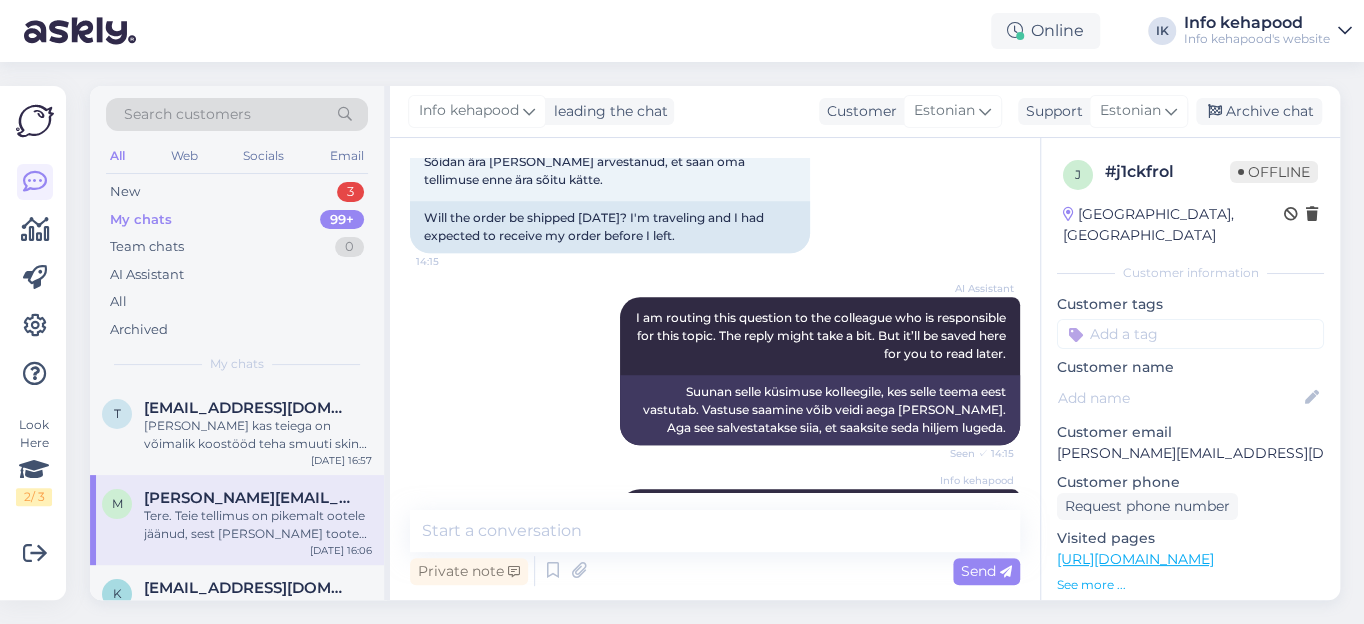 scroll, scrollTop: 1176, scrollLeft: 0, axis: vertical 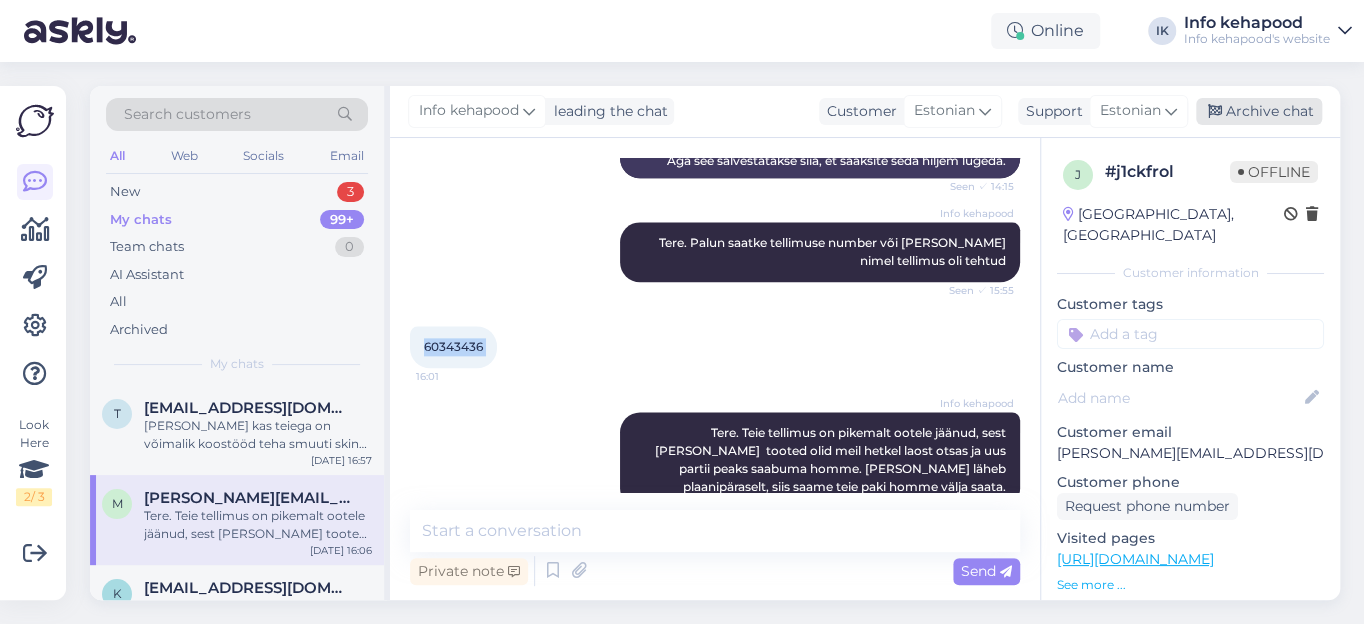 click on "Archive chat" at bounding box center (1259, 111) 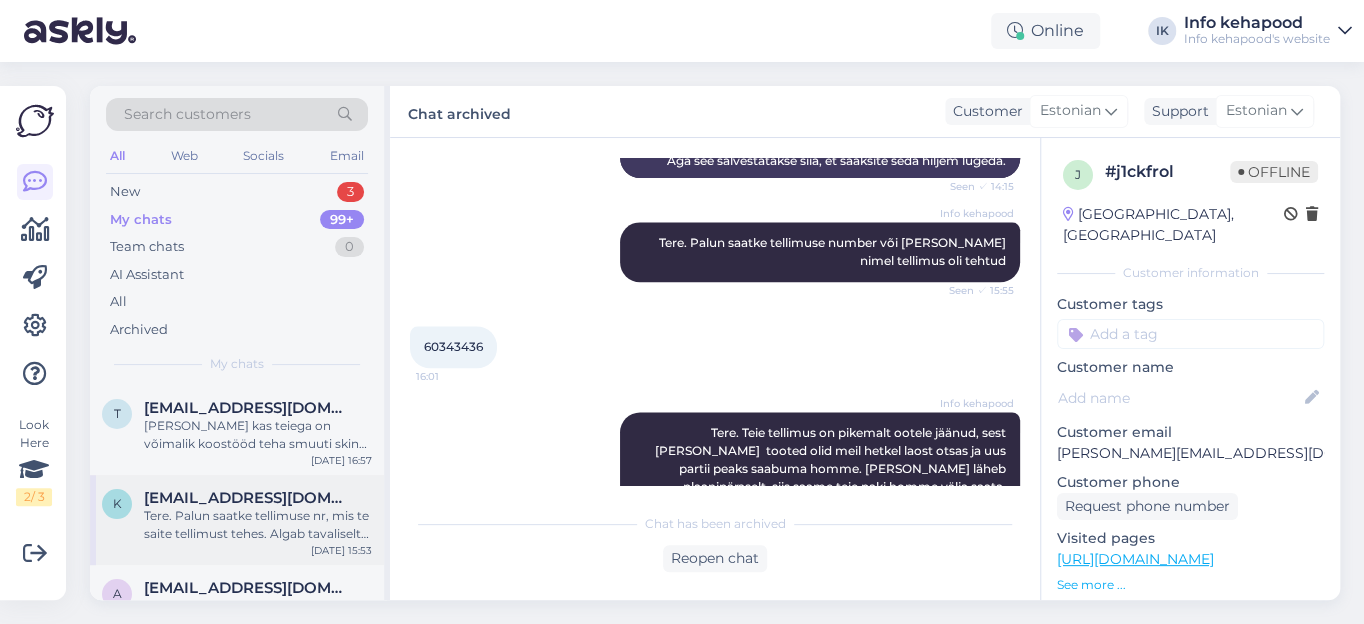 drag, startPoint x: 283, startPoint y: 500, endPoint x: 301, endPoint y: 496, distance: 18.439089 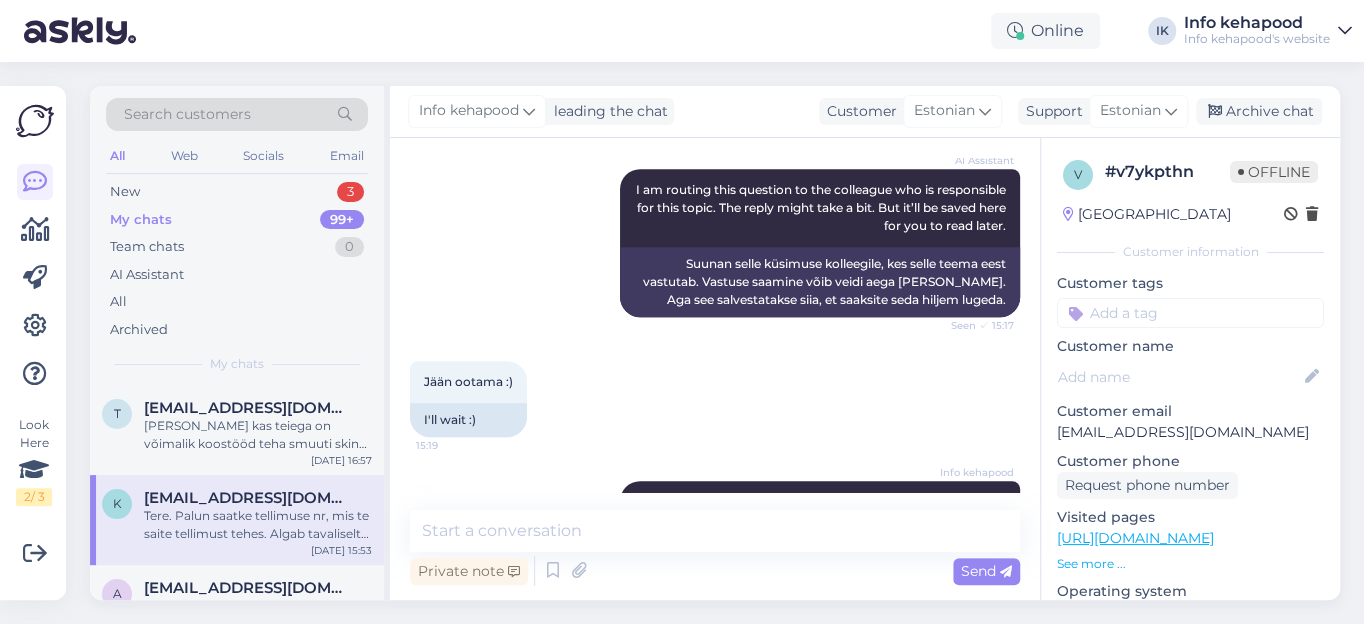 scroll, scrollTop: 669, scrollLeft: 0, axis: vertical 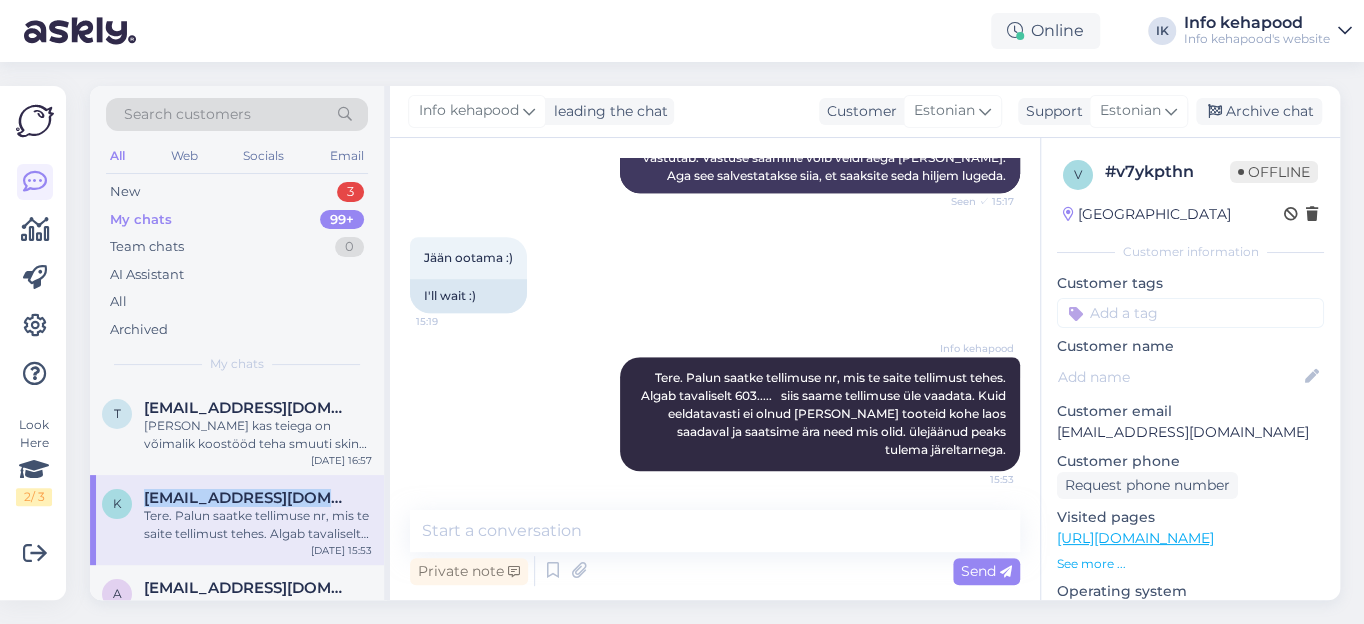 drag, startPoint x: 144, startPoint y: 495, endPoint x: 321, endPoint y: 500, distance: 177.0706 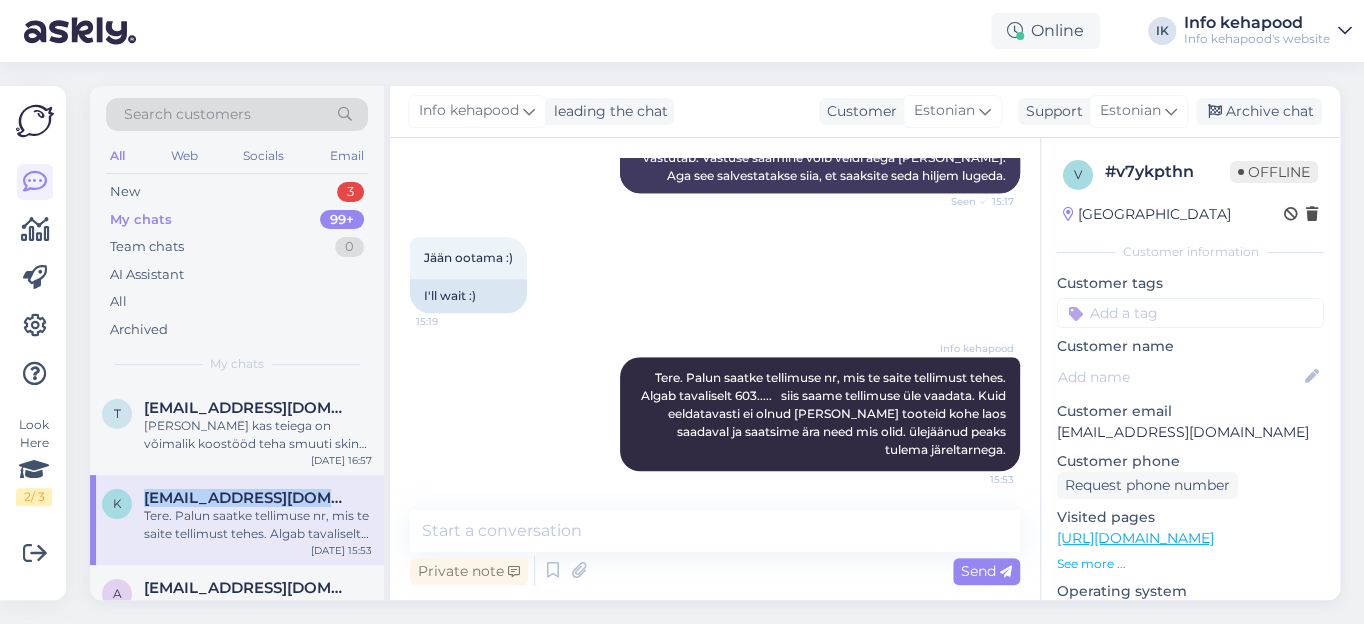 click on "[EMAIL_ADDRESS][DOMAIN_NAME]" at bounding box center (258, 498) 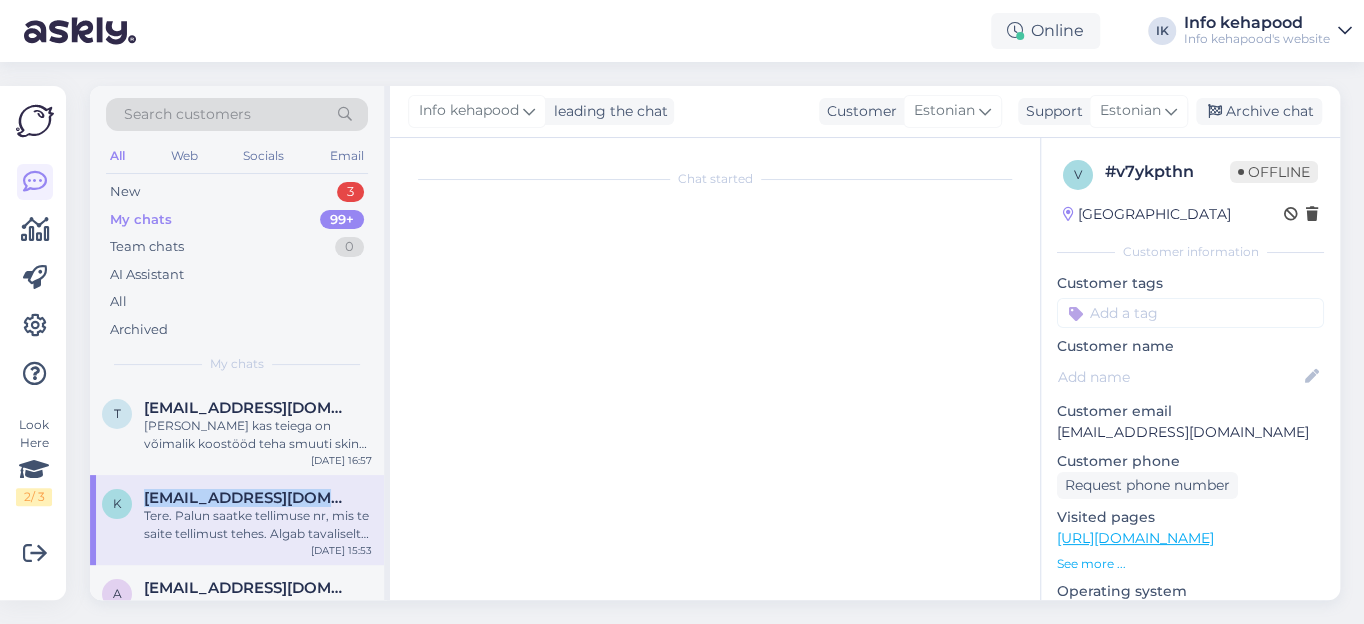 scroll, scrollTop: 0, scrollLeft: 0, axis: both 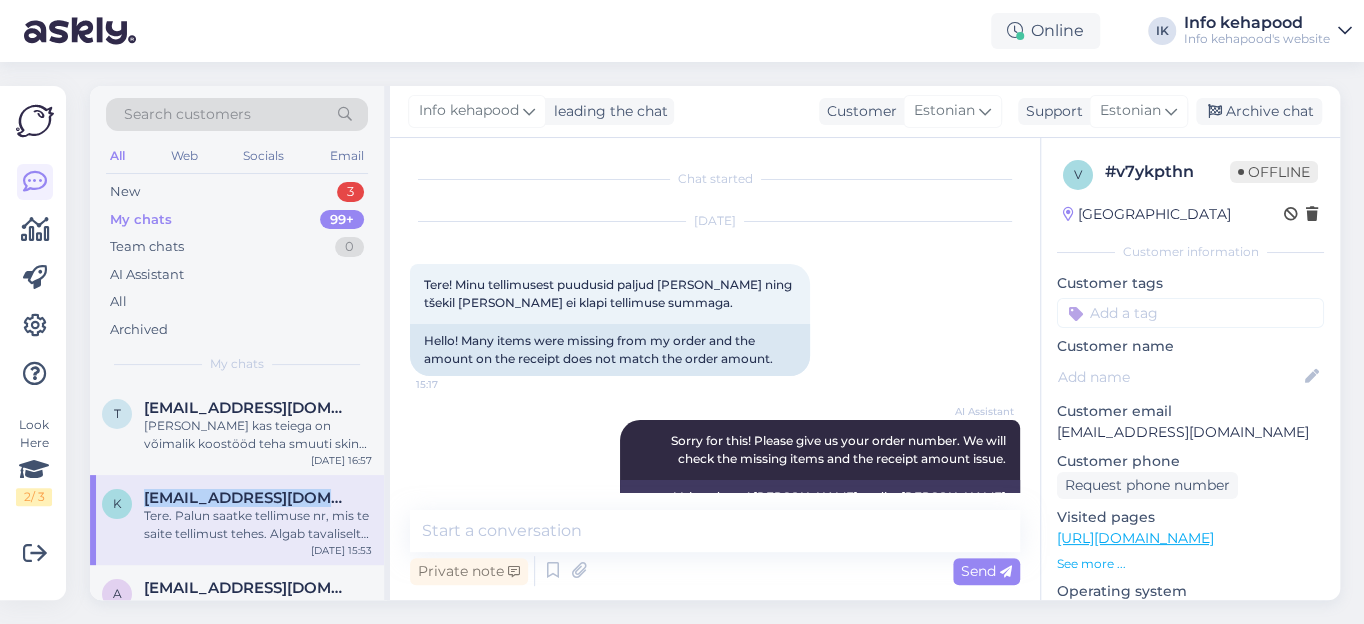 copy on "[EMAIL_ADDRESS][DOMAIN_NAME]" 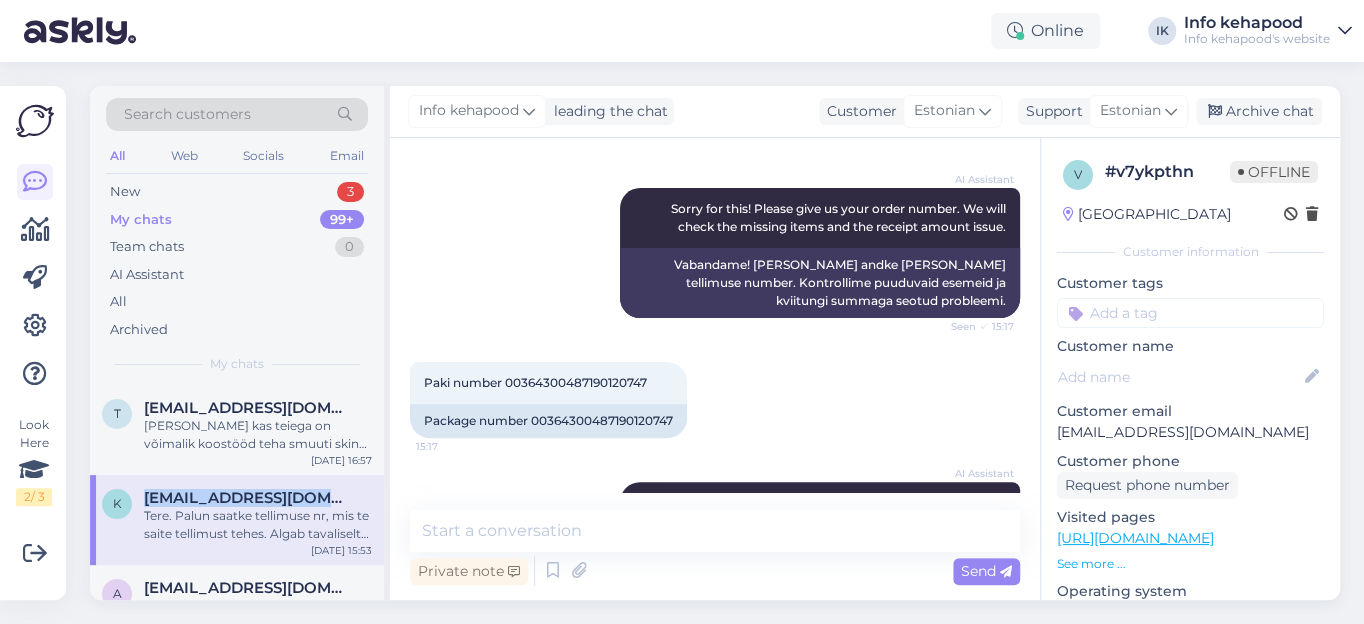 scroll, scrollTop: 305, scrollLeft: 0, axis: vertical 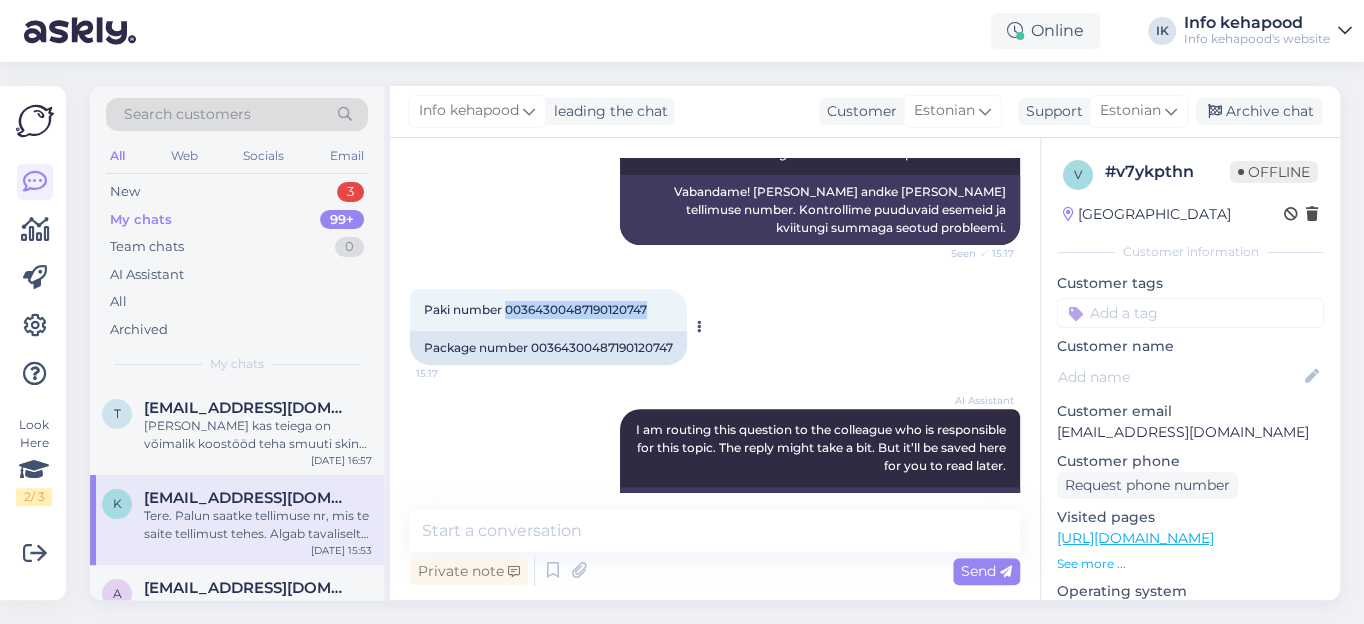 drag, startPoint x: 506, startPoint y: 306, endPoint x: 657, endPoint y: 314, distance: 151.21178 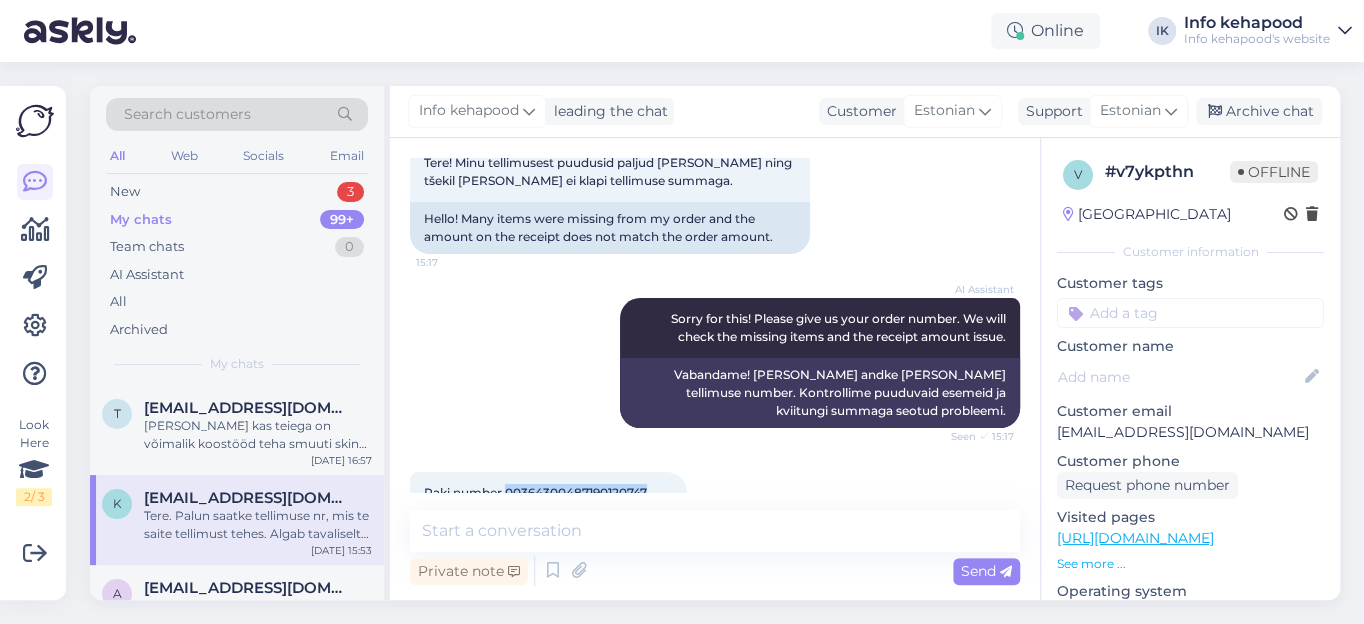 scroll, scrollTop: 181, scrollLeft: 0, axis: vertical 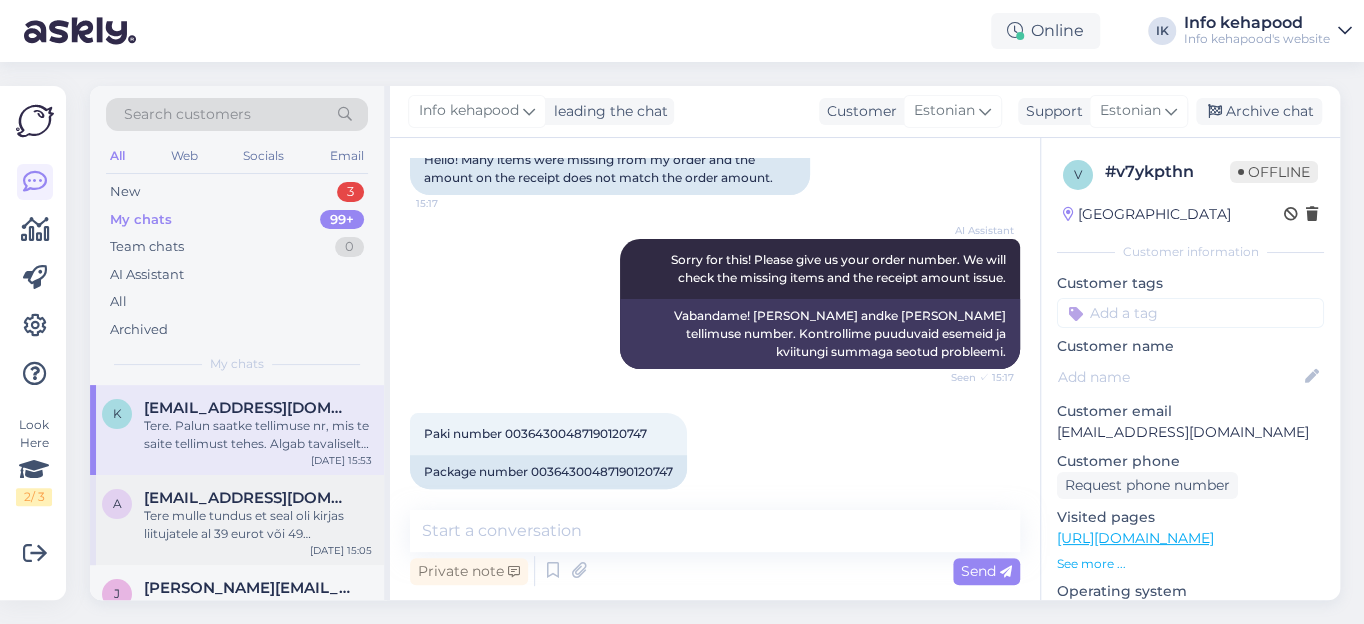 click on "Tere mulle tundus et seal oli kirjas liitujatele al 39 eurot või 49 [PERSON_NAME] kohe,eile tegin" at bounding box center [258, 525] 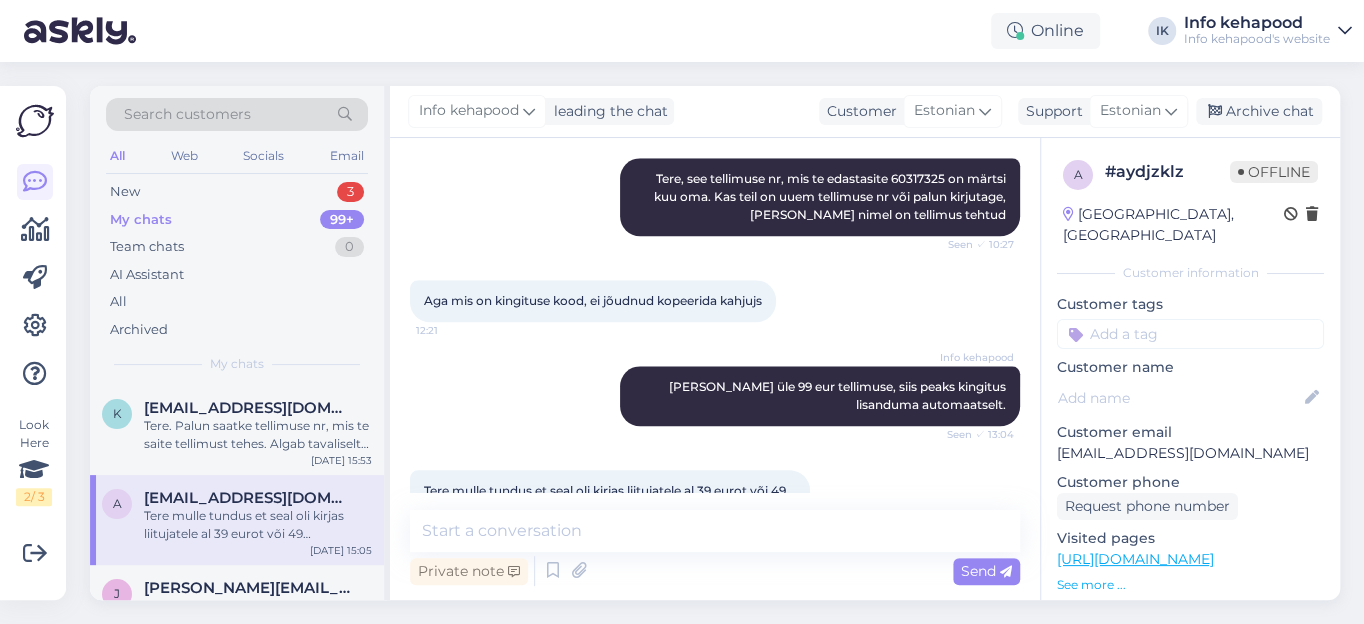 scroll, scrollTop: 1100, scrollLeft: 0, axis: vertical 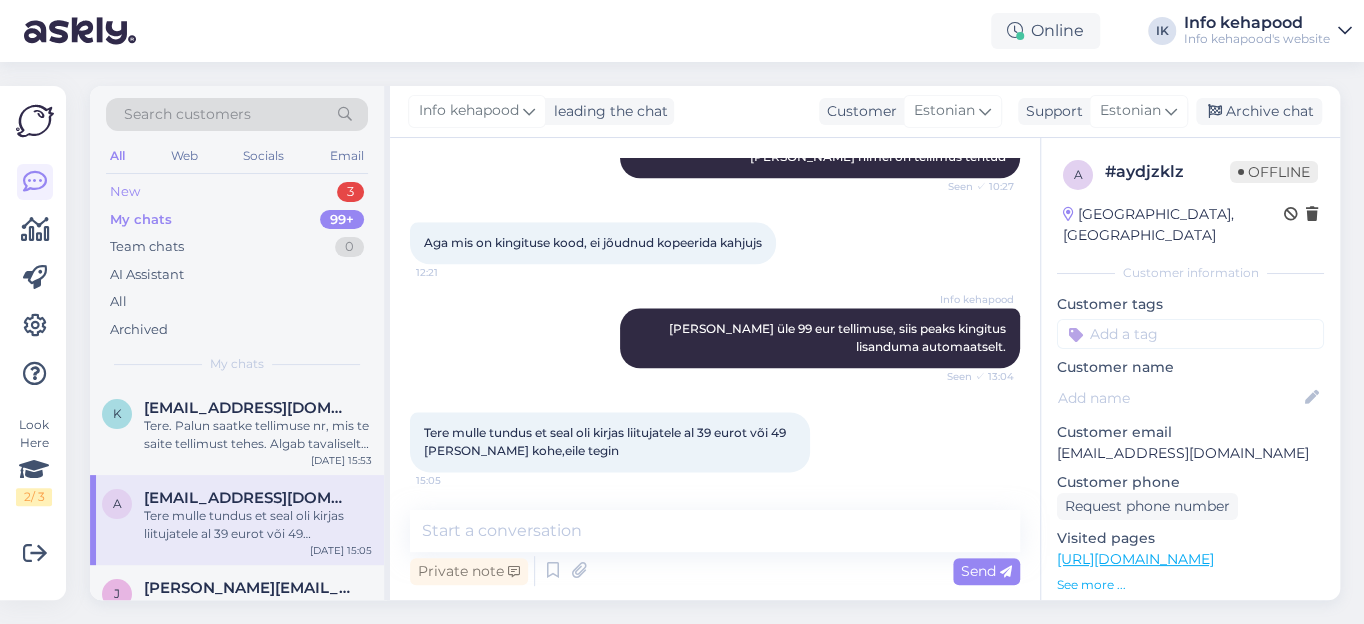 click on "New" at bounding box center [125, 192] 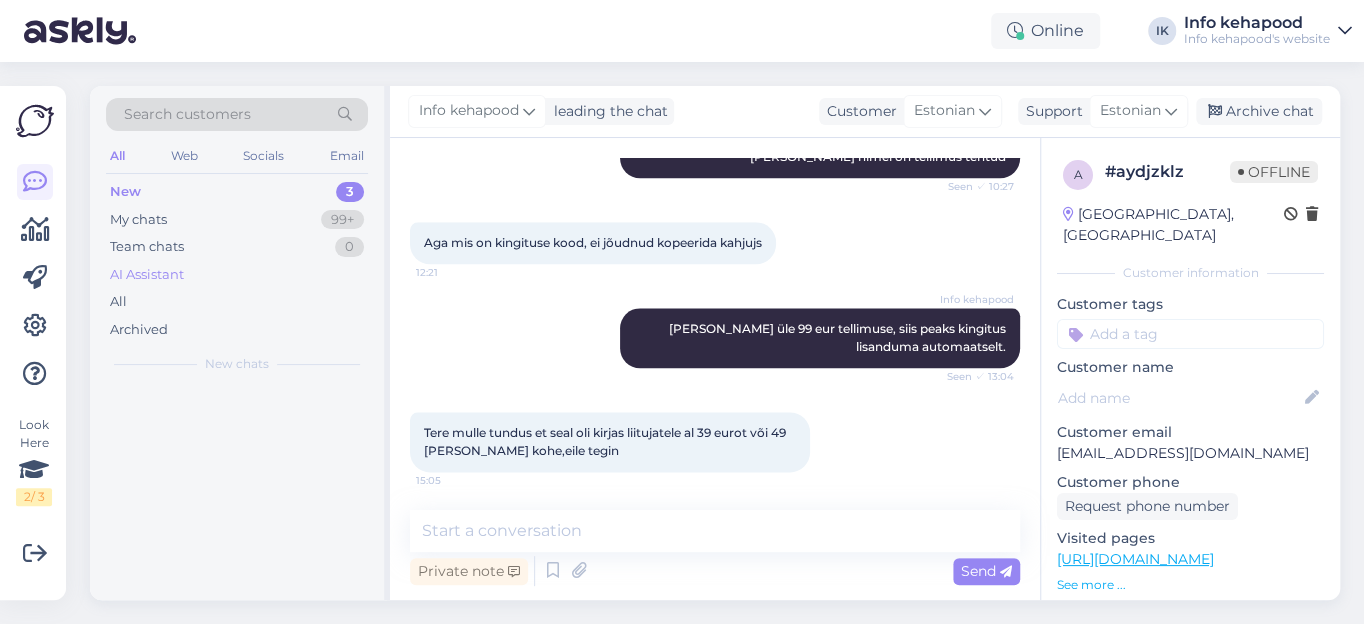 scroll, scrollTop: 0, scrollLeft: 0, axis: both 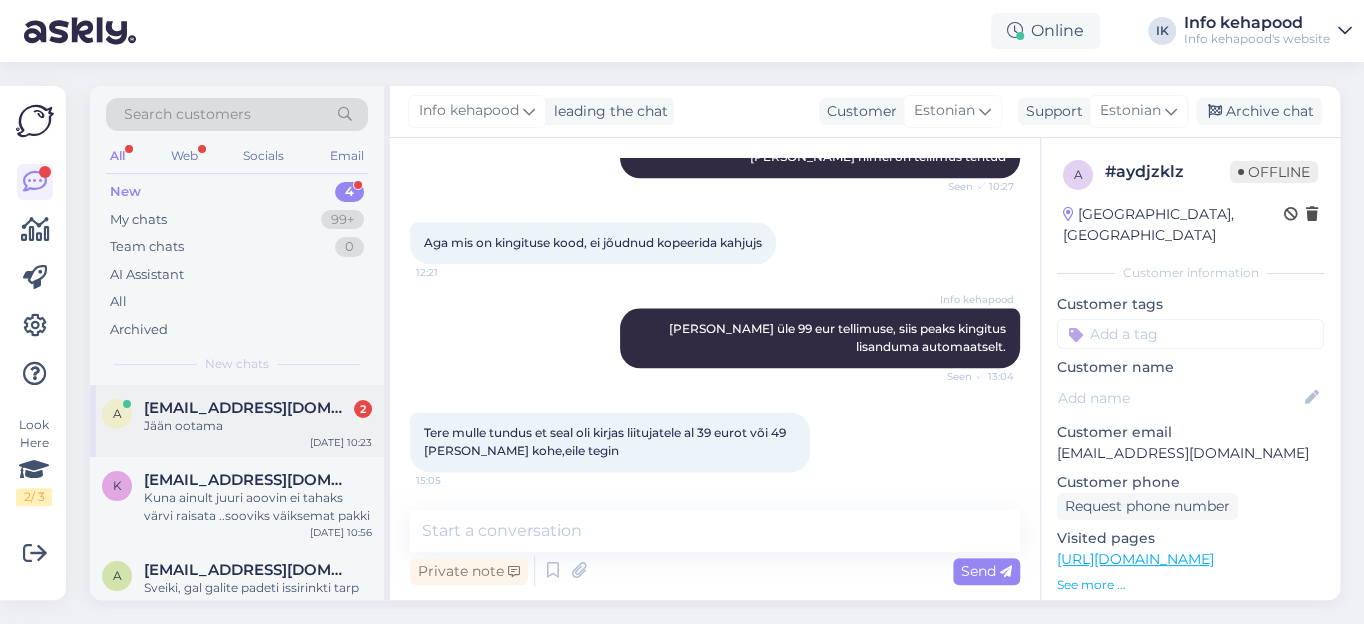 drag, startPoint x: 188, startPoint y: 404, endPoint x: 202, endPoint y: 404, distance: 14 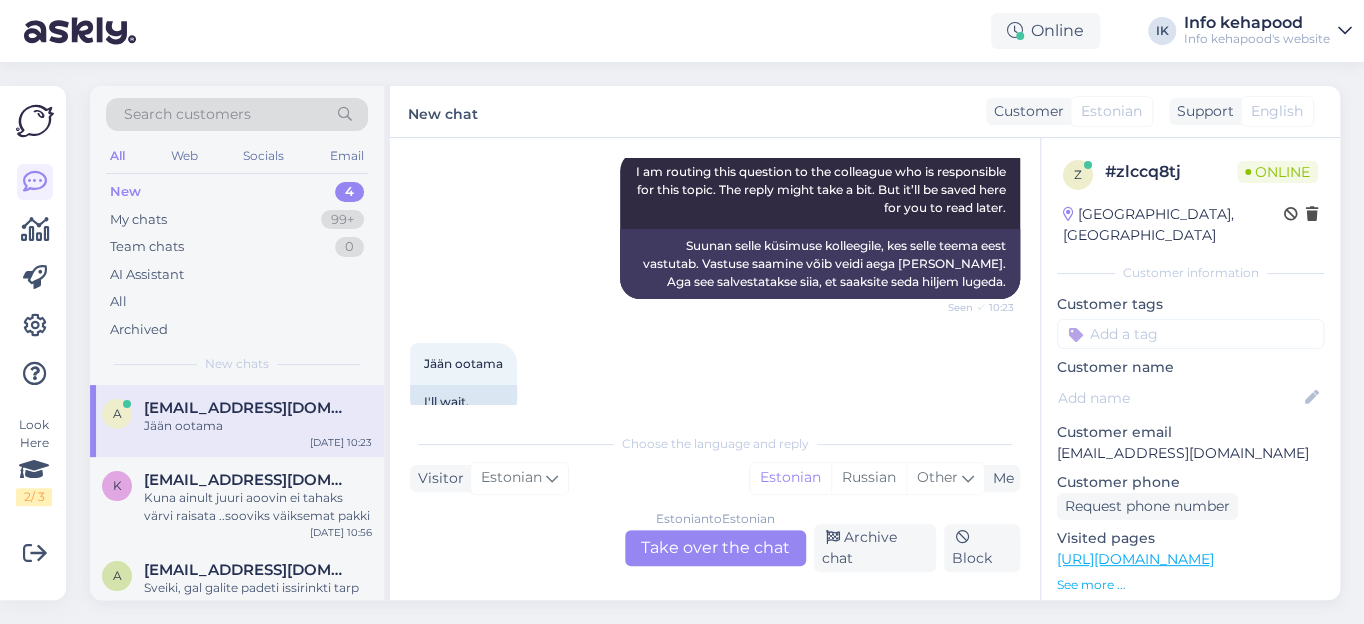 scroll, scrollTop: 561, scrollLeft: 0, axis: vertical 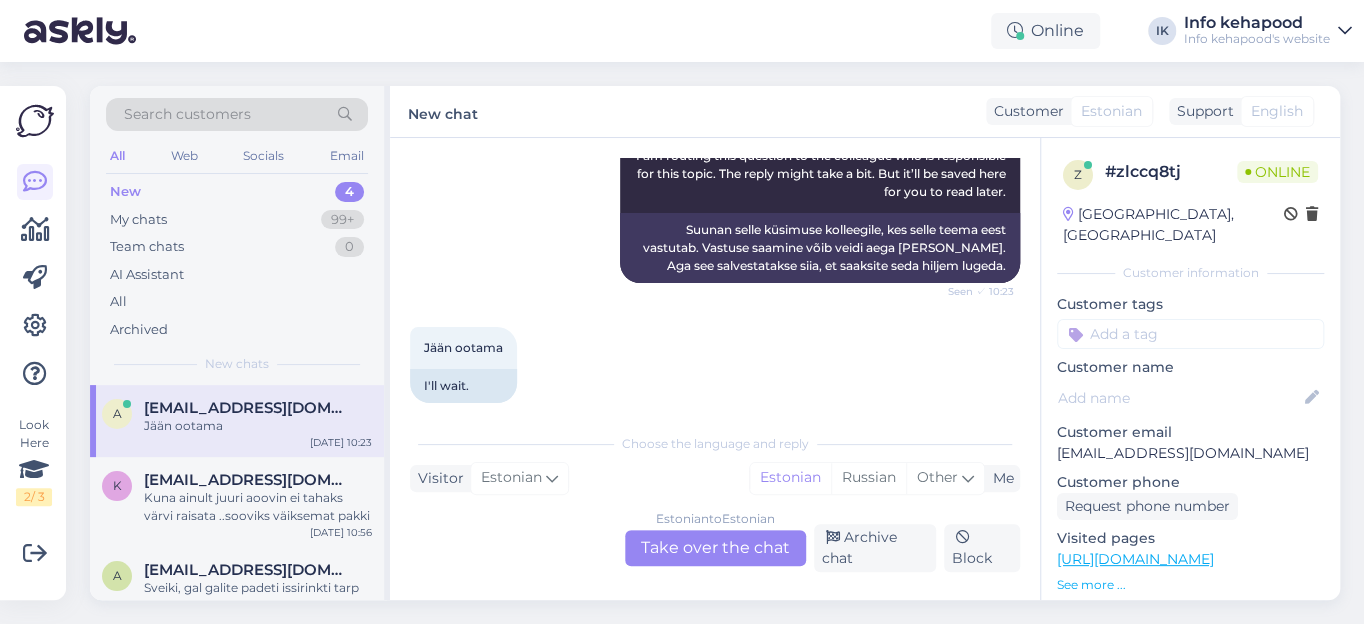 click on "Estonian  to  Estonian Take over the chat" at bounding box center [715, 548] 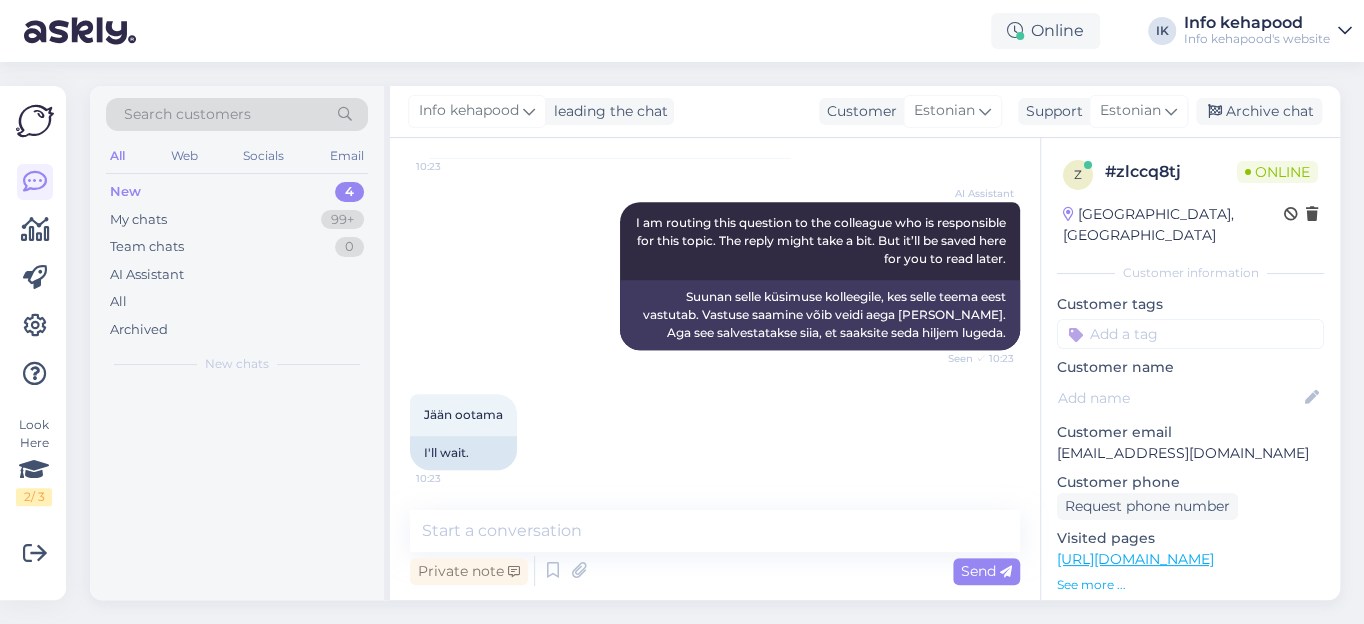 scroll, scrollTop: 475, scrollLeft: 0, axis: vertical 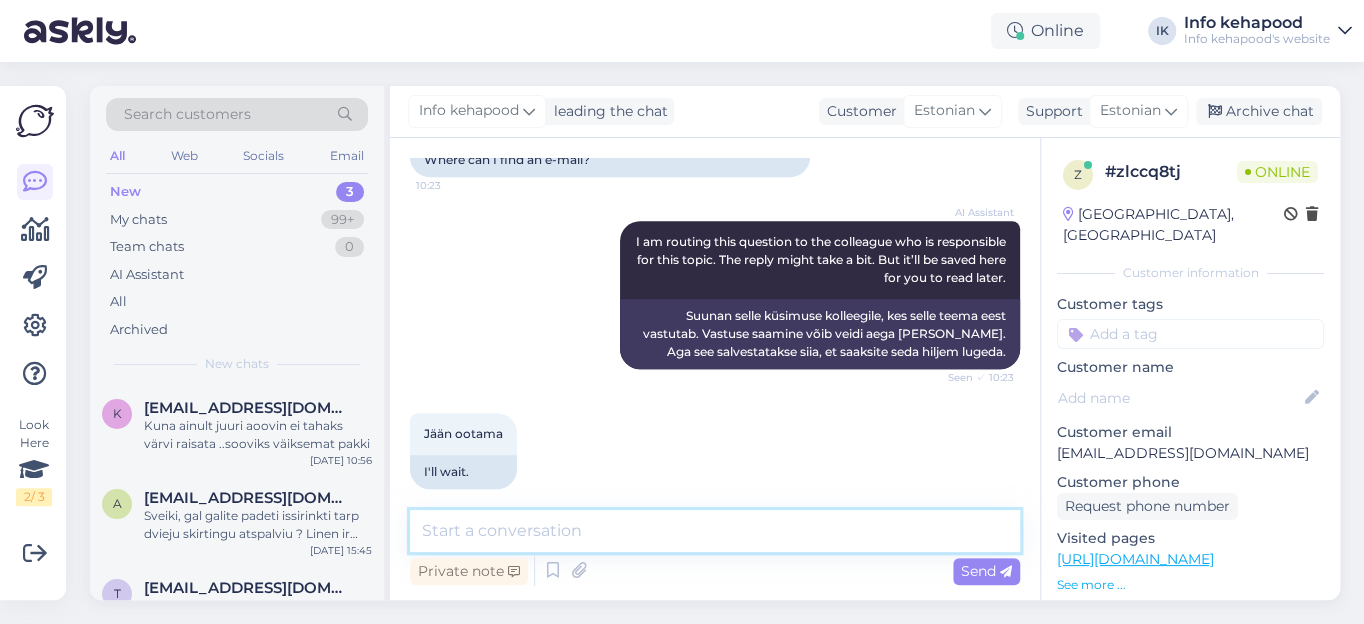 click at bounding box center (715, 531) 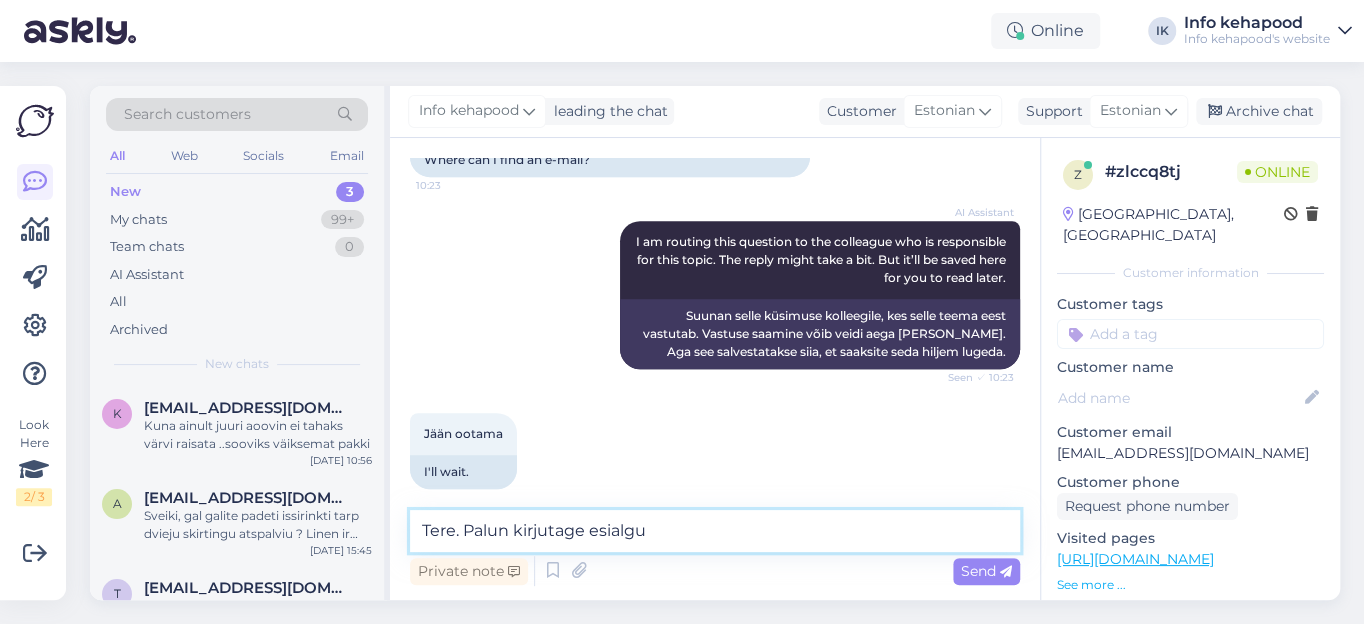 paste on "[PERSON_NAME][EMAIL_ADDRESS][DOMAIN_NAME]" 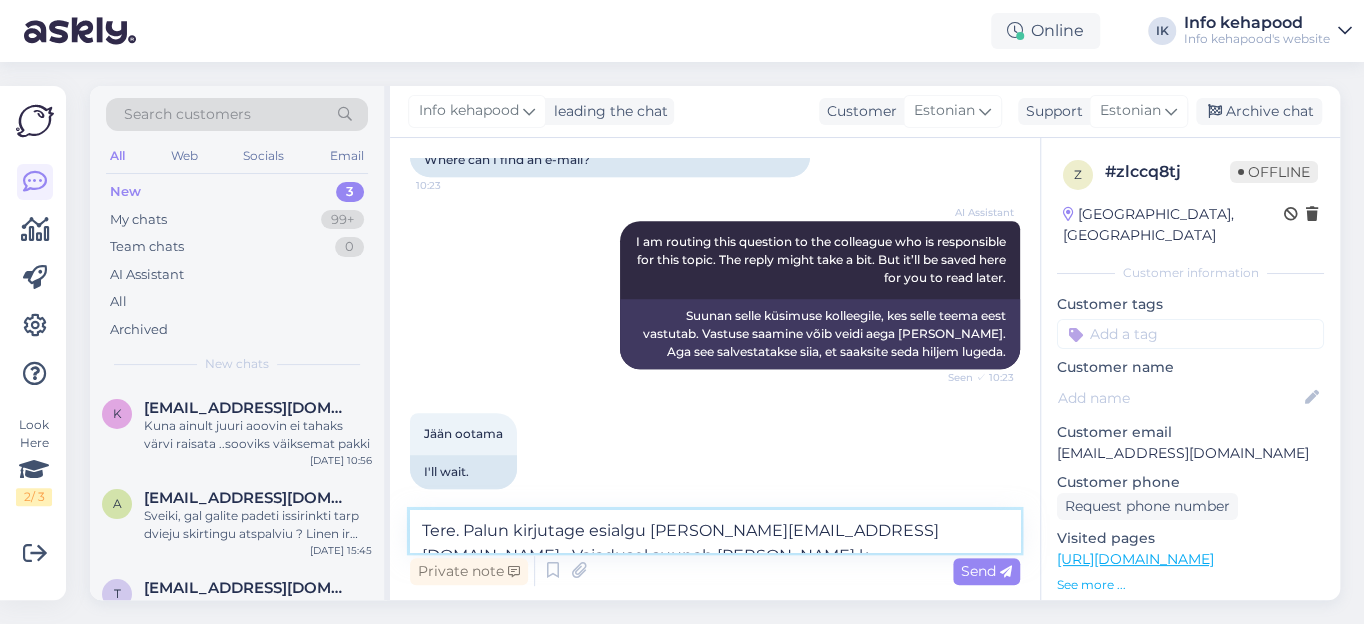 scroll, scrollTop: 499, scrollLeft: 0, axis: vertical 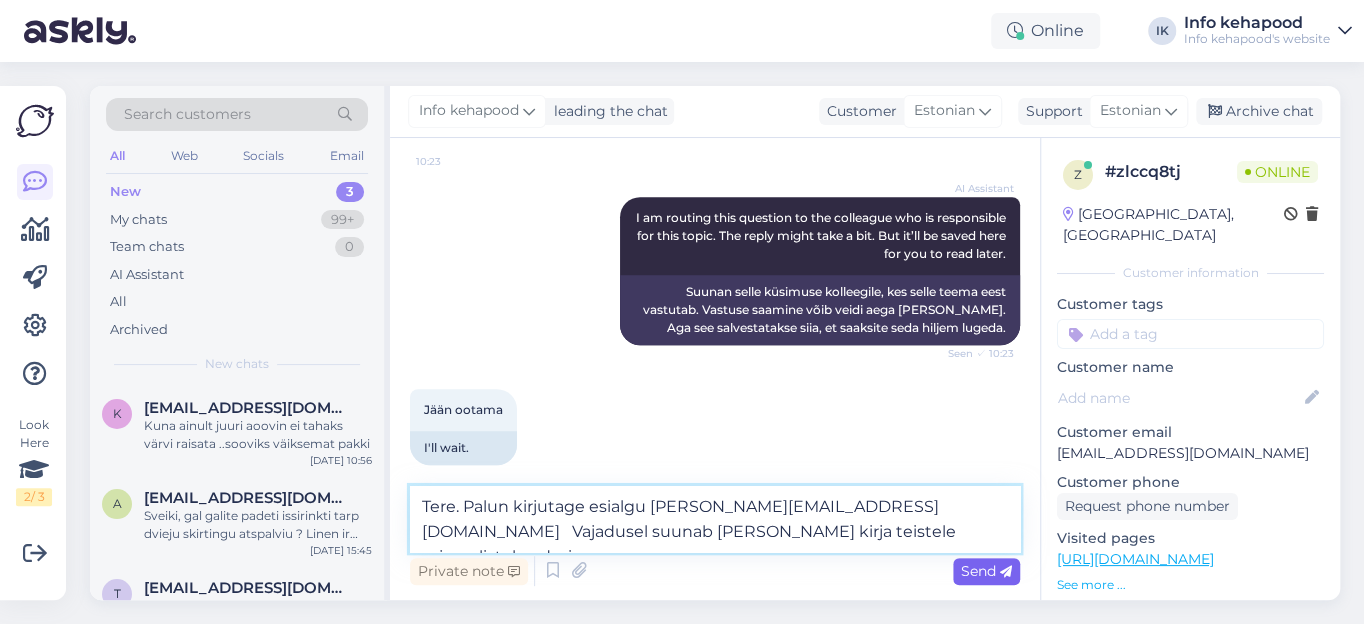 type on "Tere. Palun kirjutage esialgu [PERSON_NAME][EMAIL_ADDRESS][DOMAIN_NAME]   Vajadusel suunab [PERSON_NAME] kirja teistele asjaosalistele edasi." 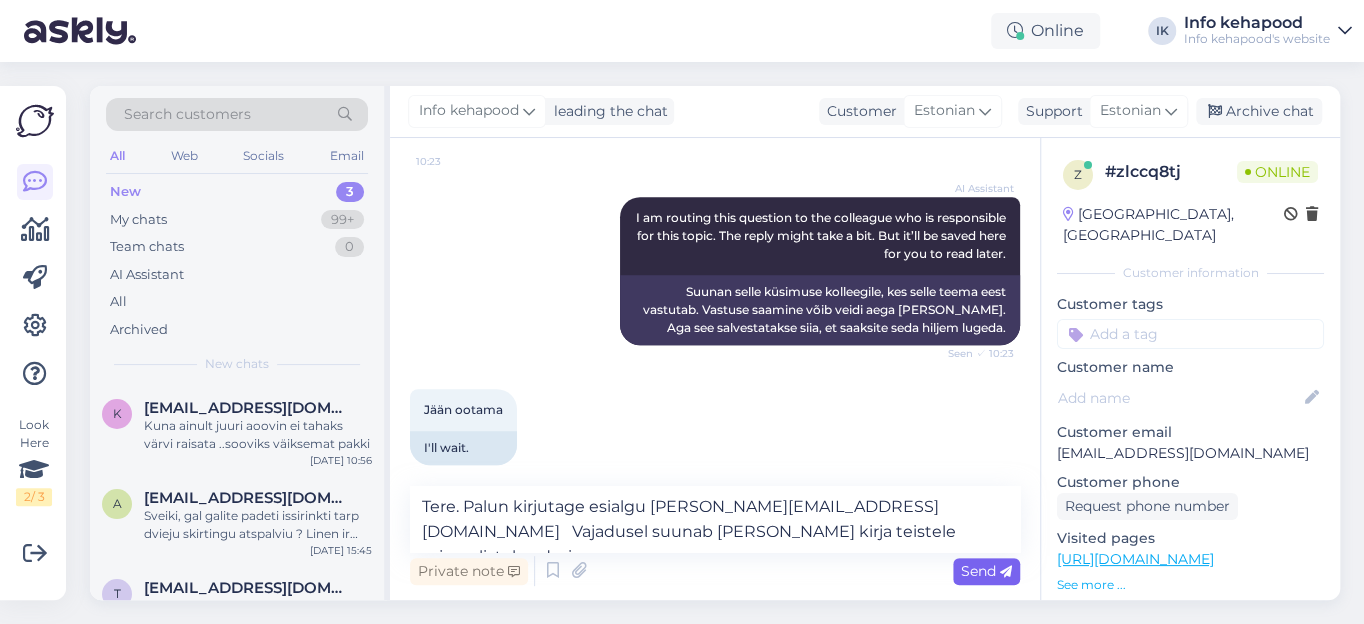 click on "Send" at bounding box center (986, 571) 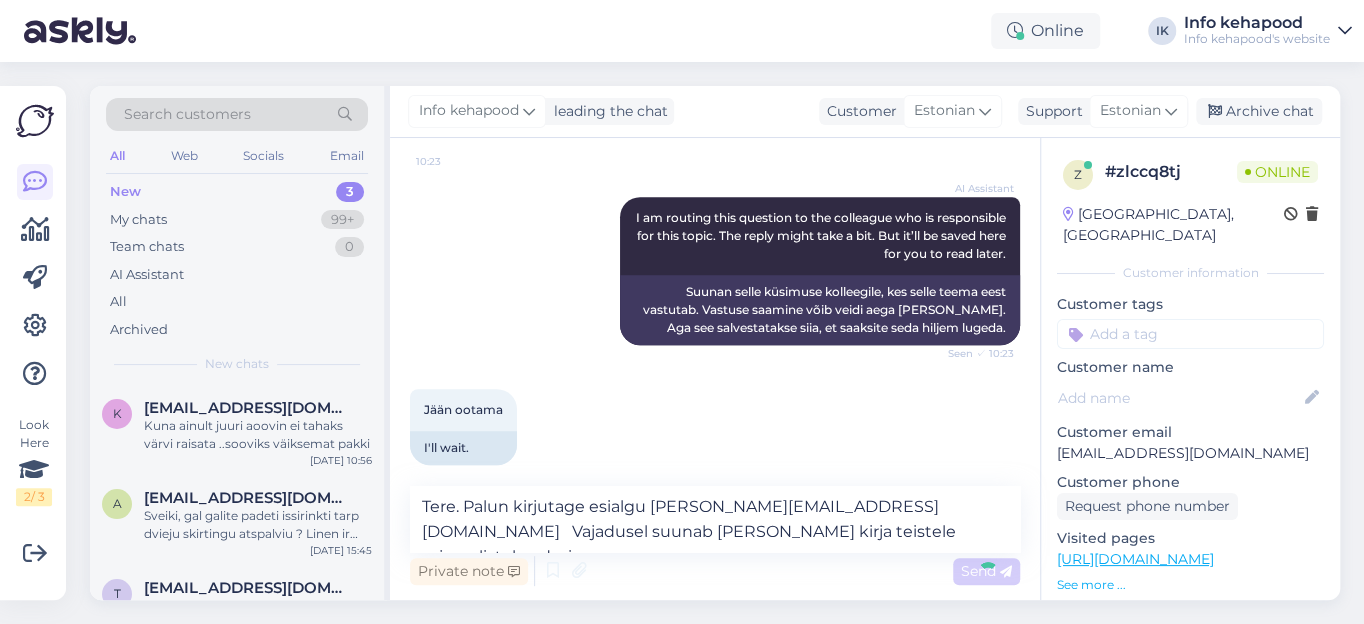 type 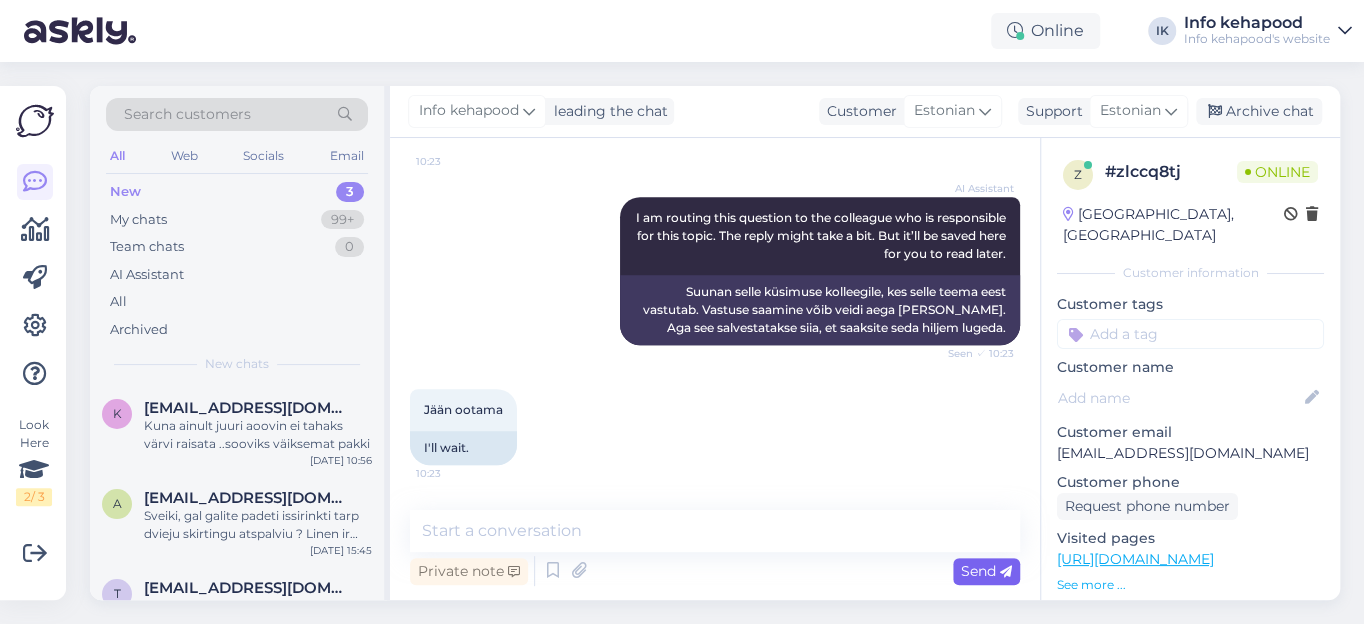 scroll, scrollTop: 578, scrollLeft: 0, axis: vertical 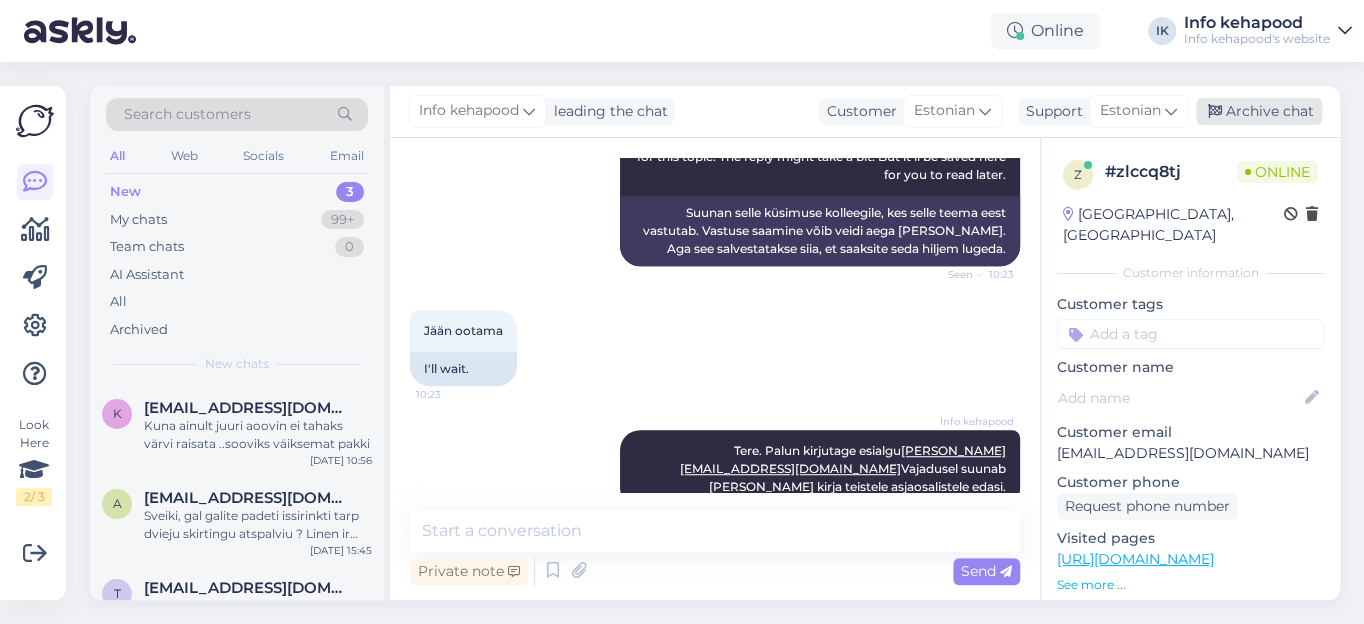 click on "Archive chat" at bounding box center (1259, 111) 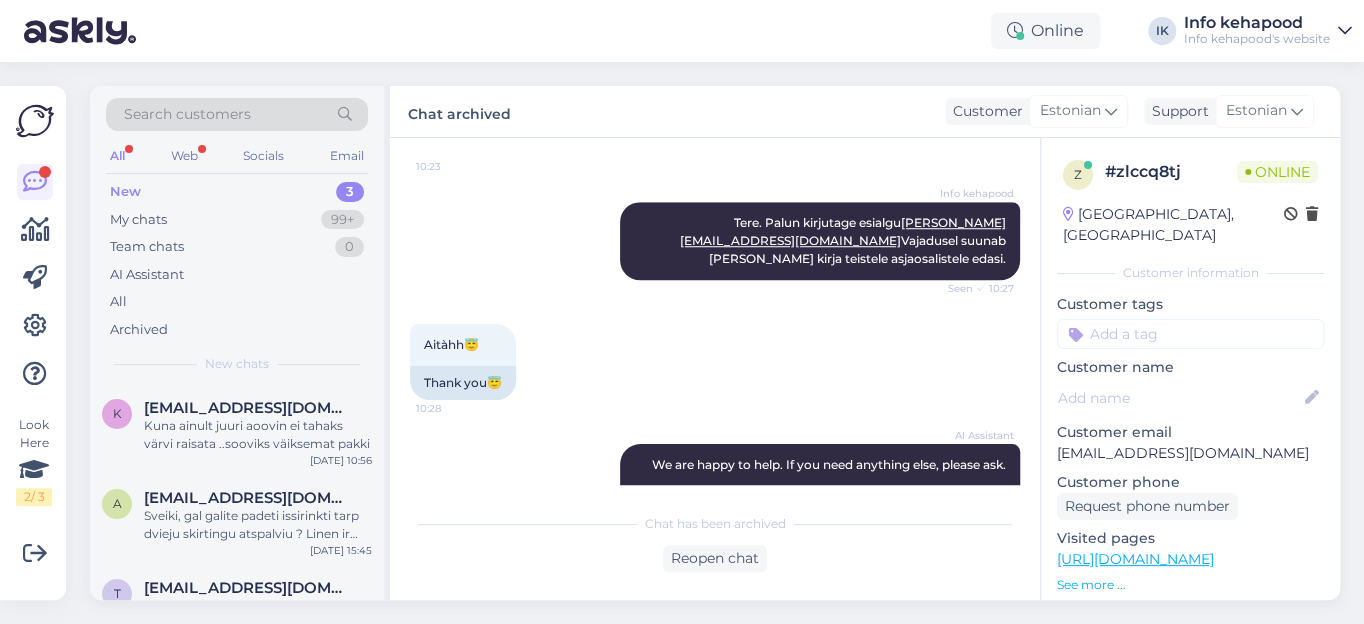 scroll, scrollTop: 843, scrollLeft: 0, axis: vertical 